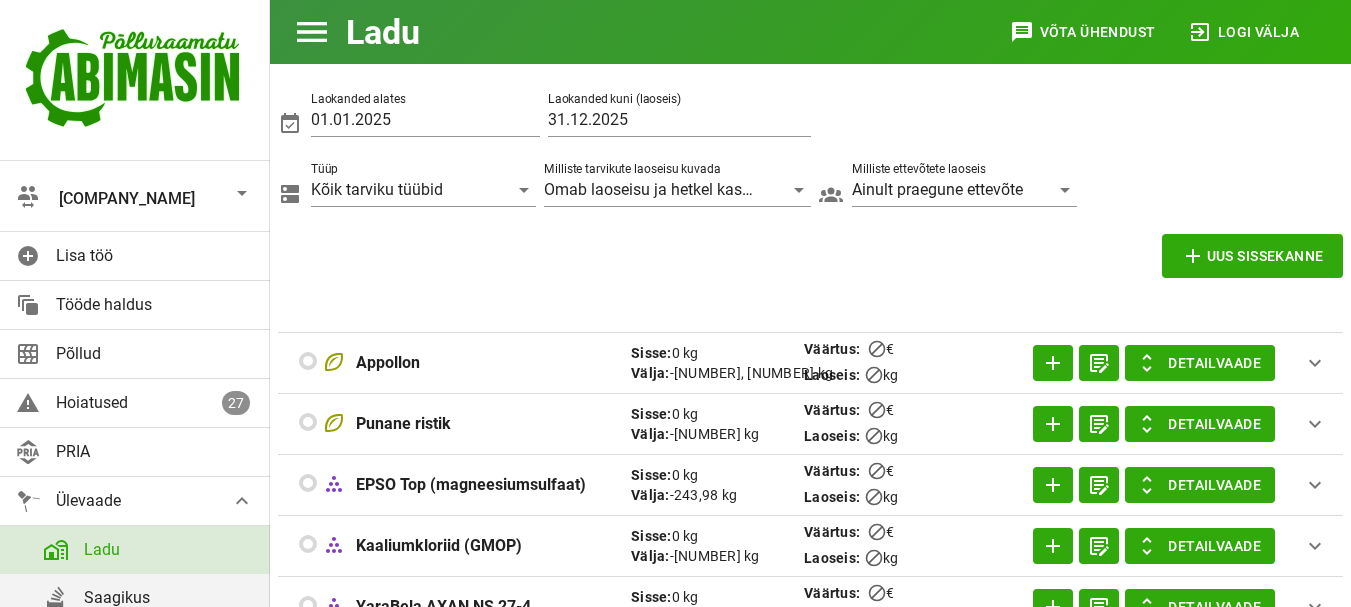 scroll, scrollTop: 847, scrollLeft: 0, axis: vertical 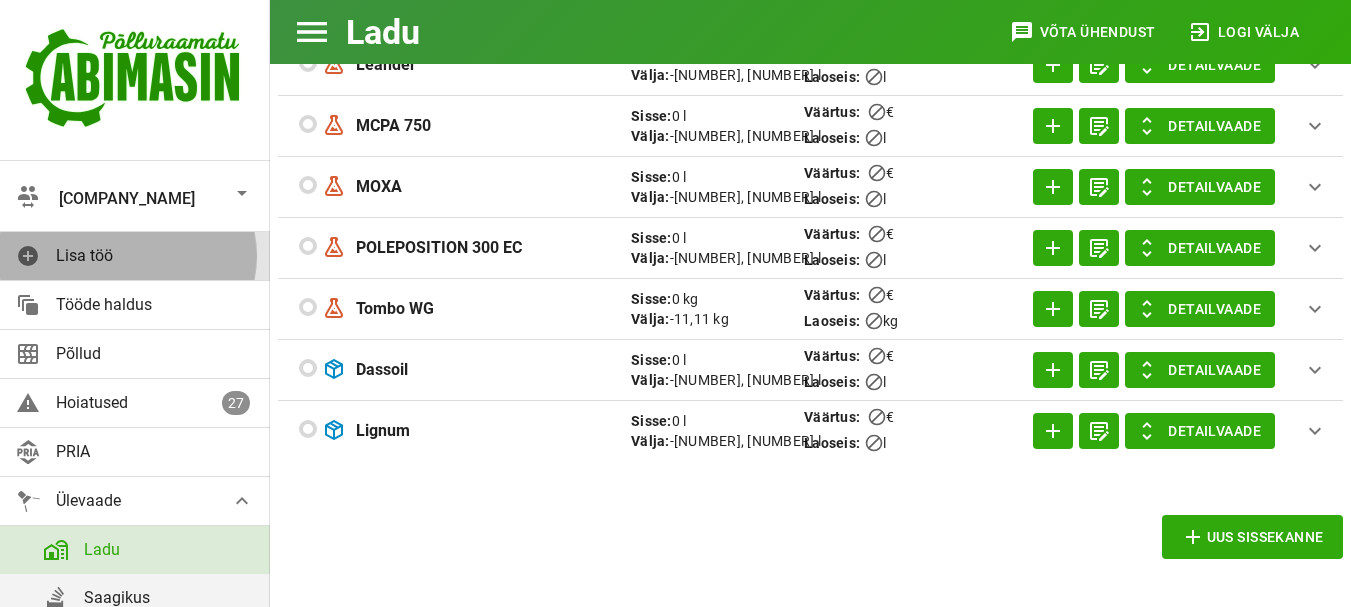 click on "Lisa töö" at bounding box center [155, 255] 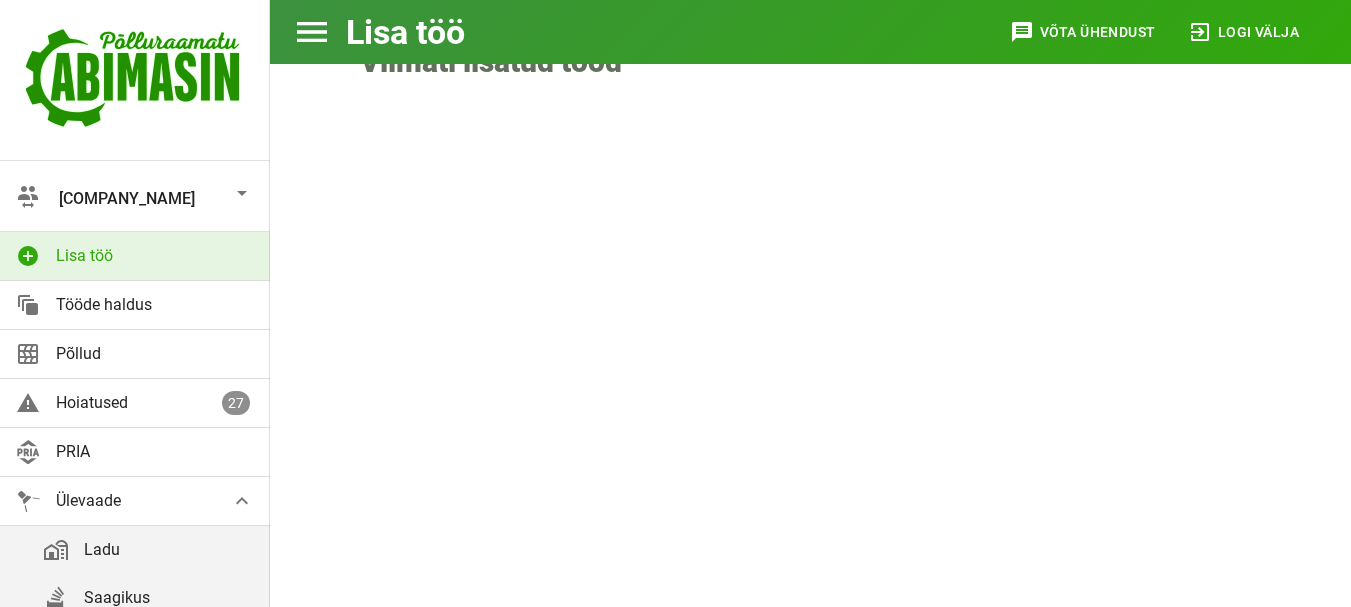 scroll, scrollTop: 0, scrollLeft: 0, axis: both 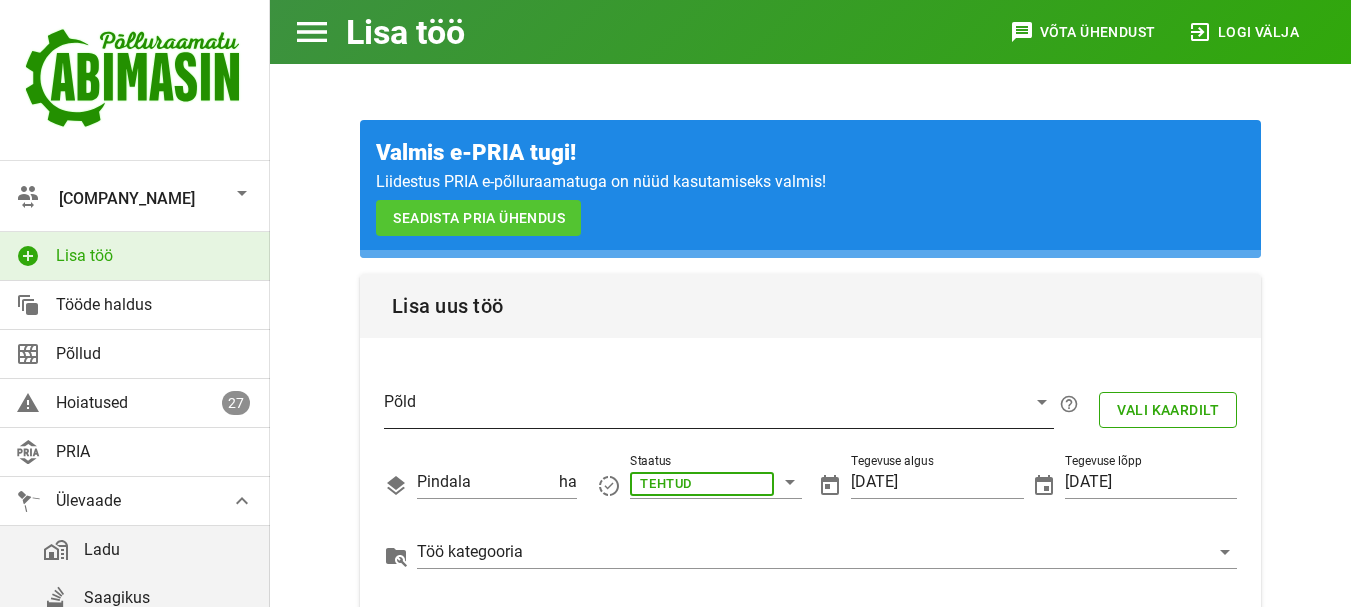 click at bounding box center (703, 407) 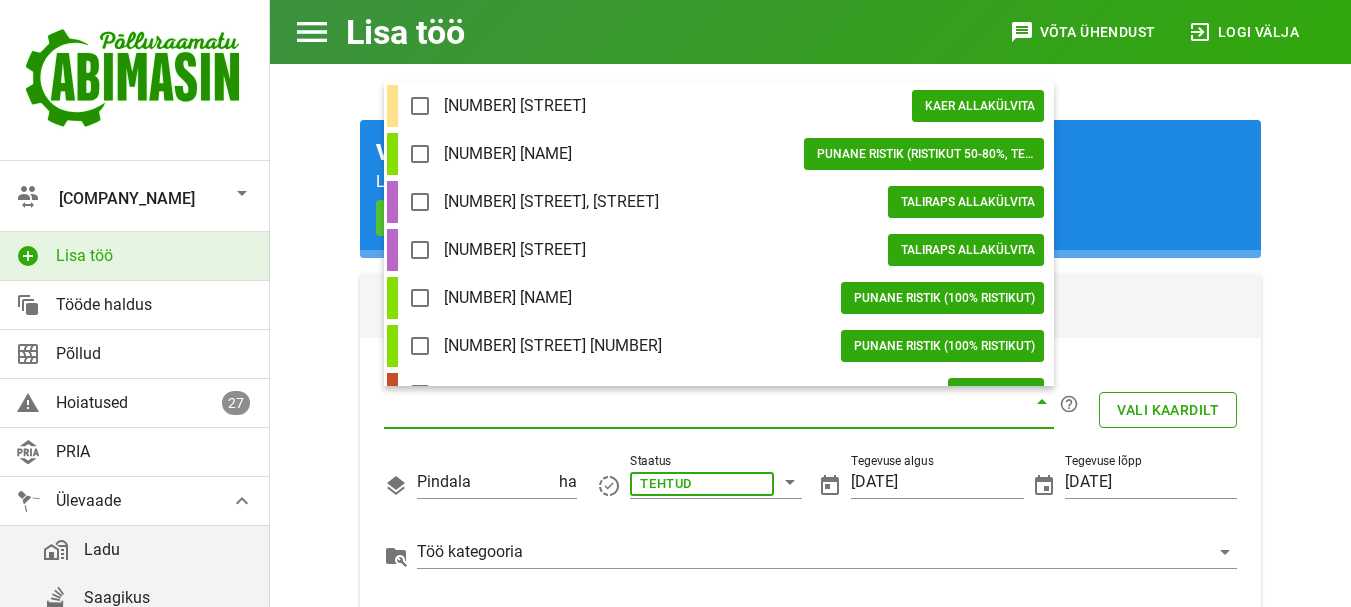 scroll, scrollTop: 320, scrollLeft: 0, axis: vertical 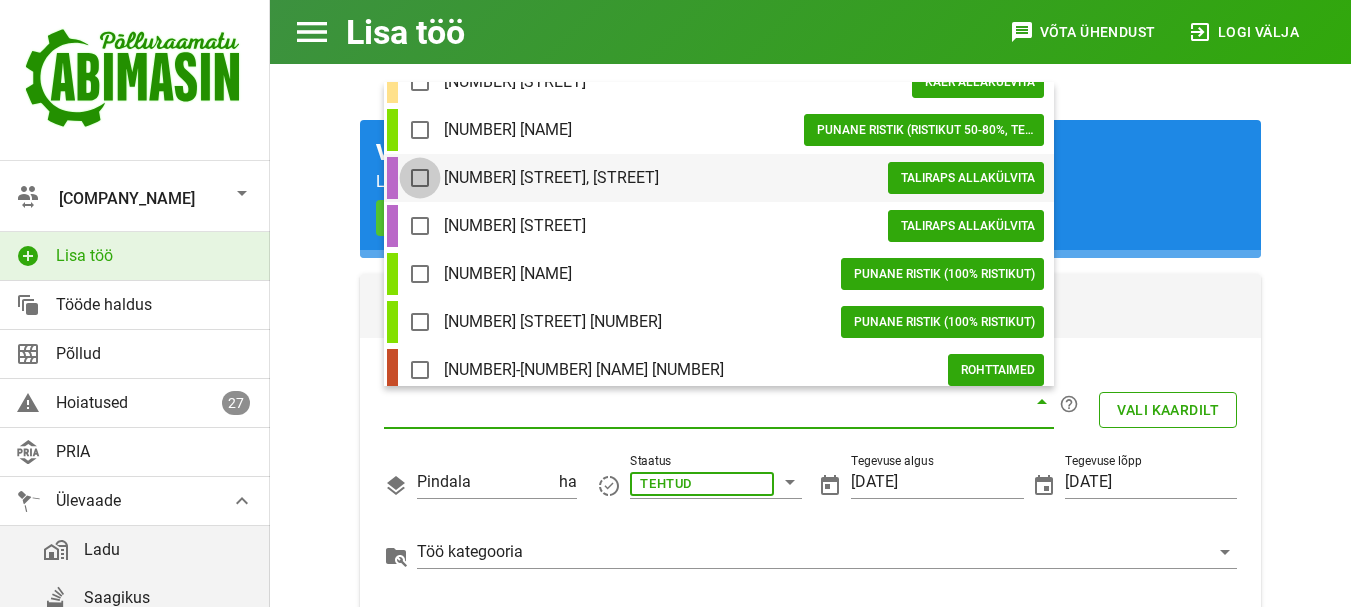 click at bounding box center [420, 178] 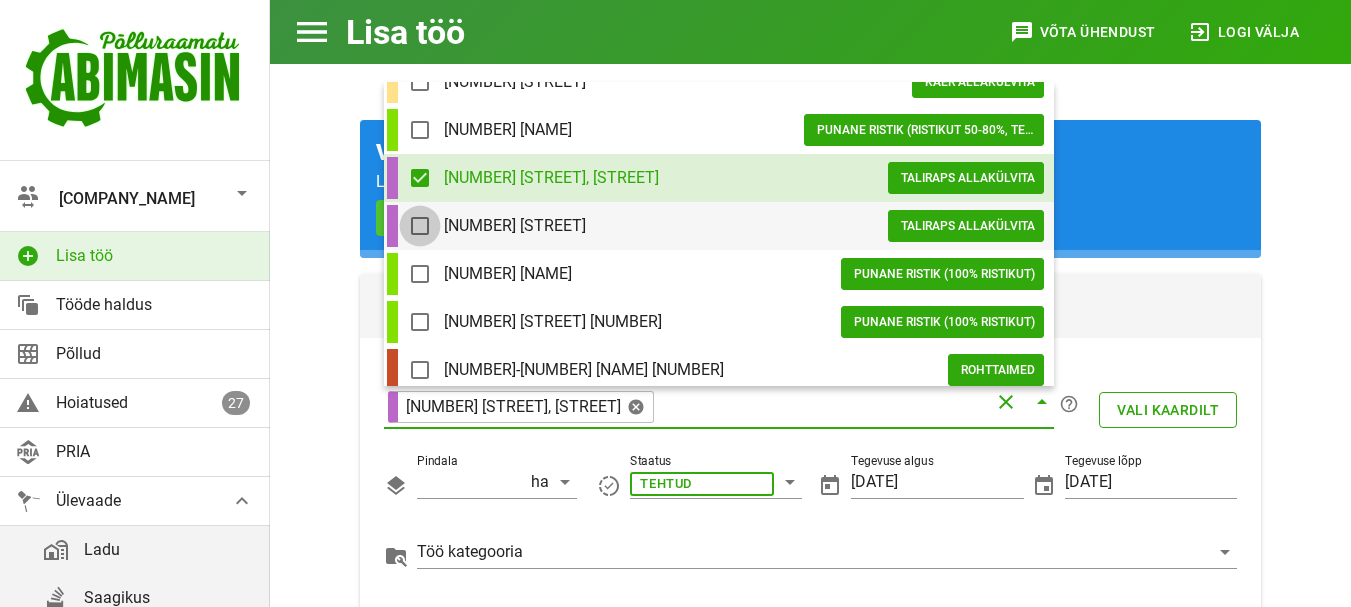 click at bounding box center (420, 226) 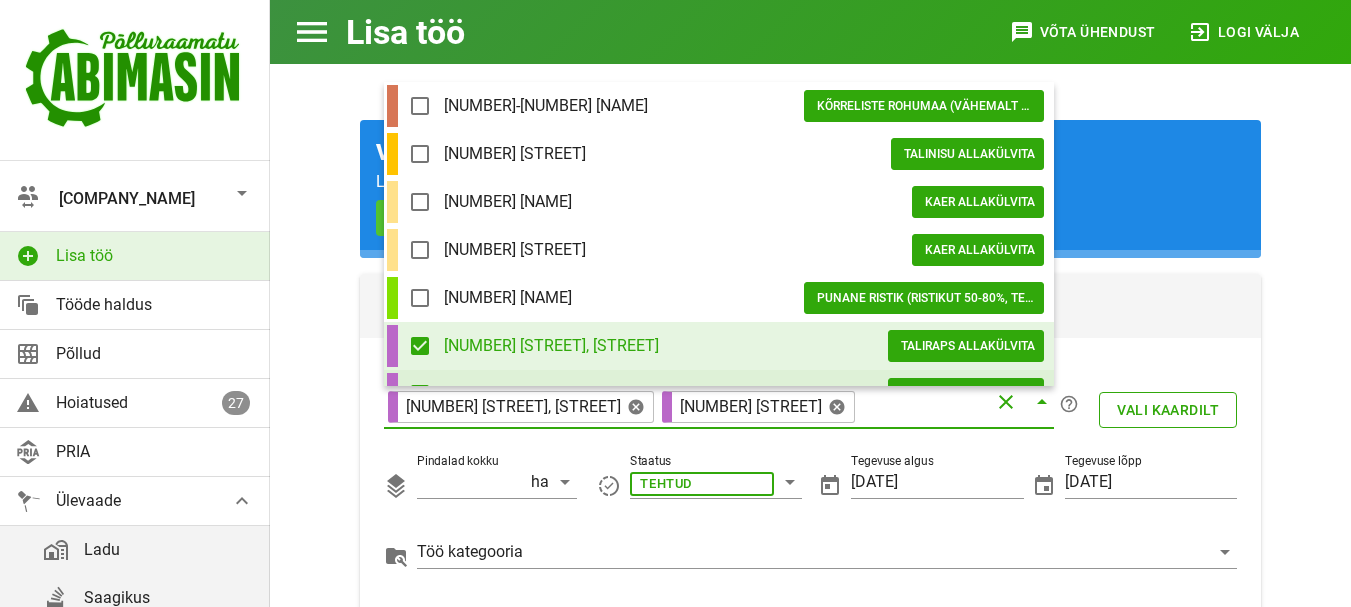 scroll, scrollTop: 0, scrollLeft: 0, axis: both 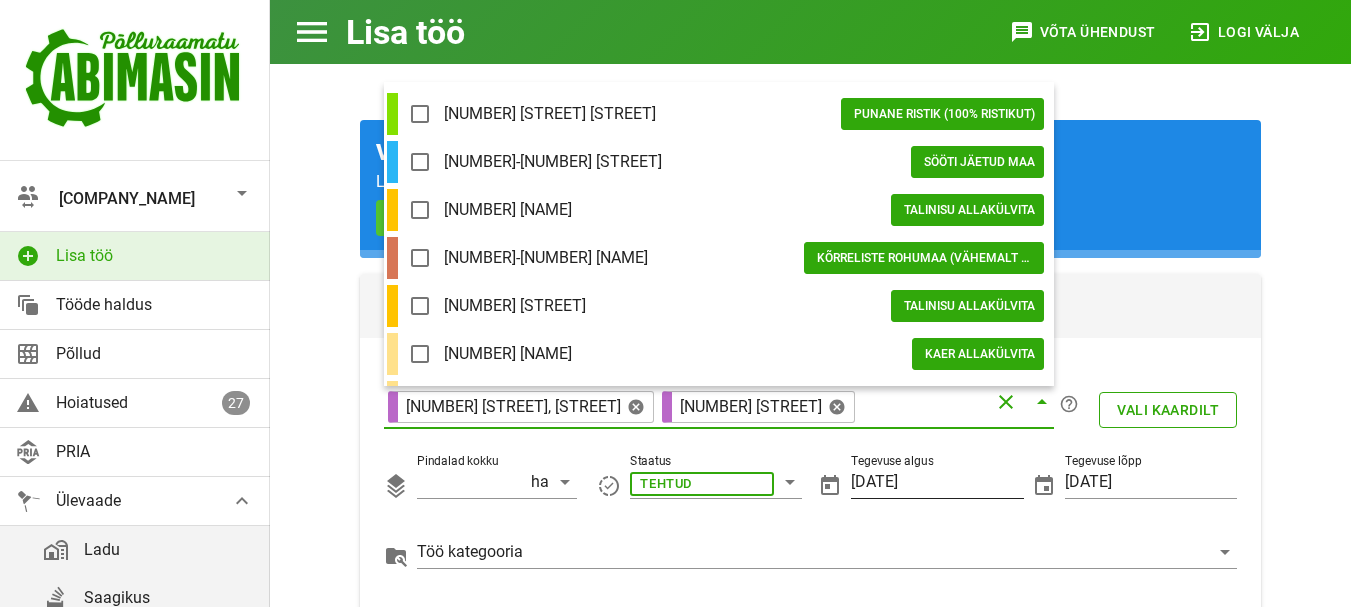 click on "[DATE]" at bounding box center (937, 482) 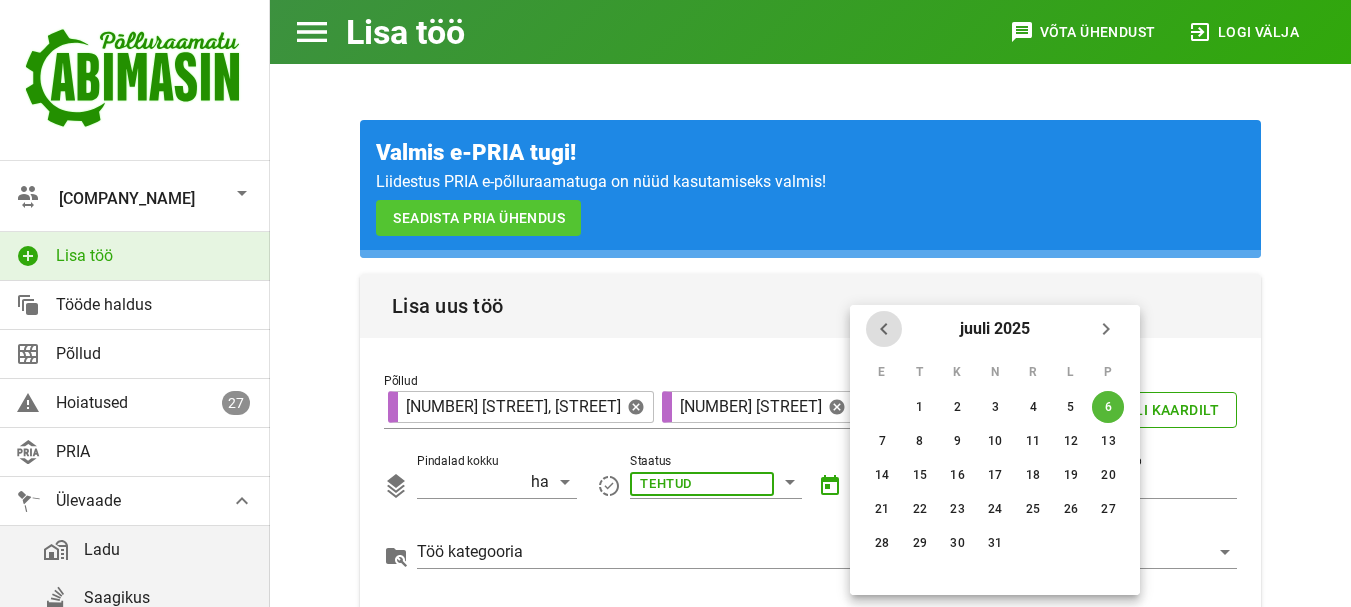 click at bounding box center (884, 329) 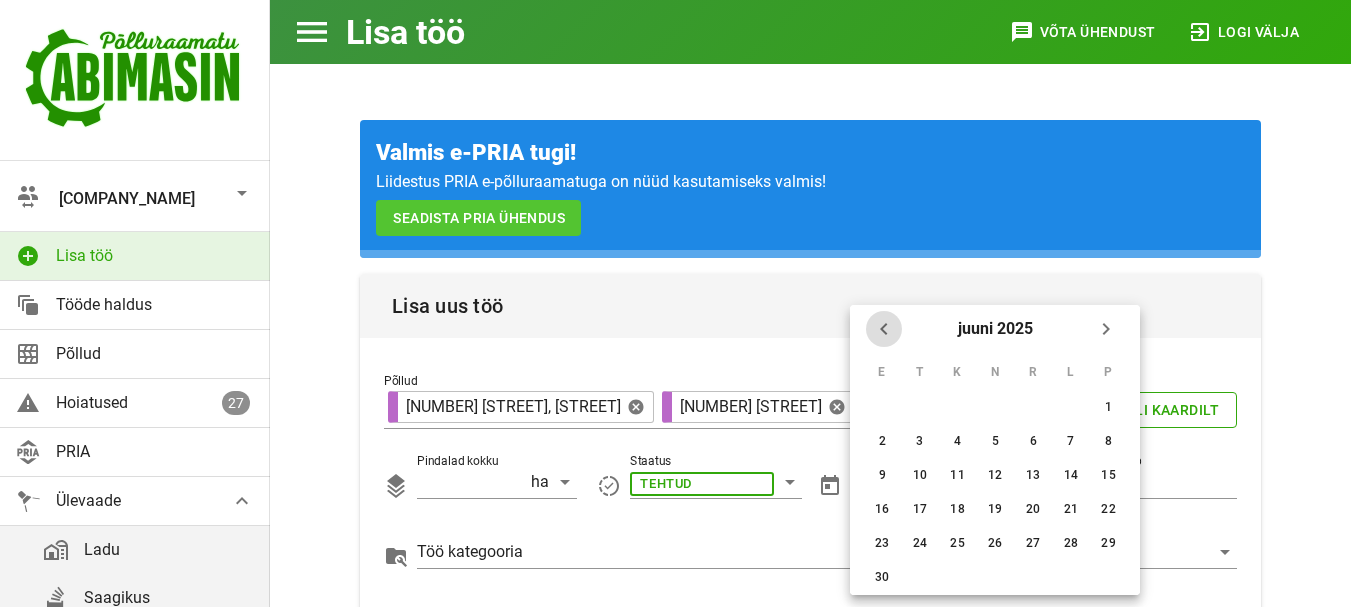 click at bounding box center [884, 329] 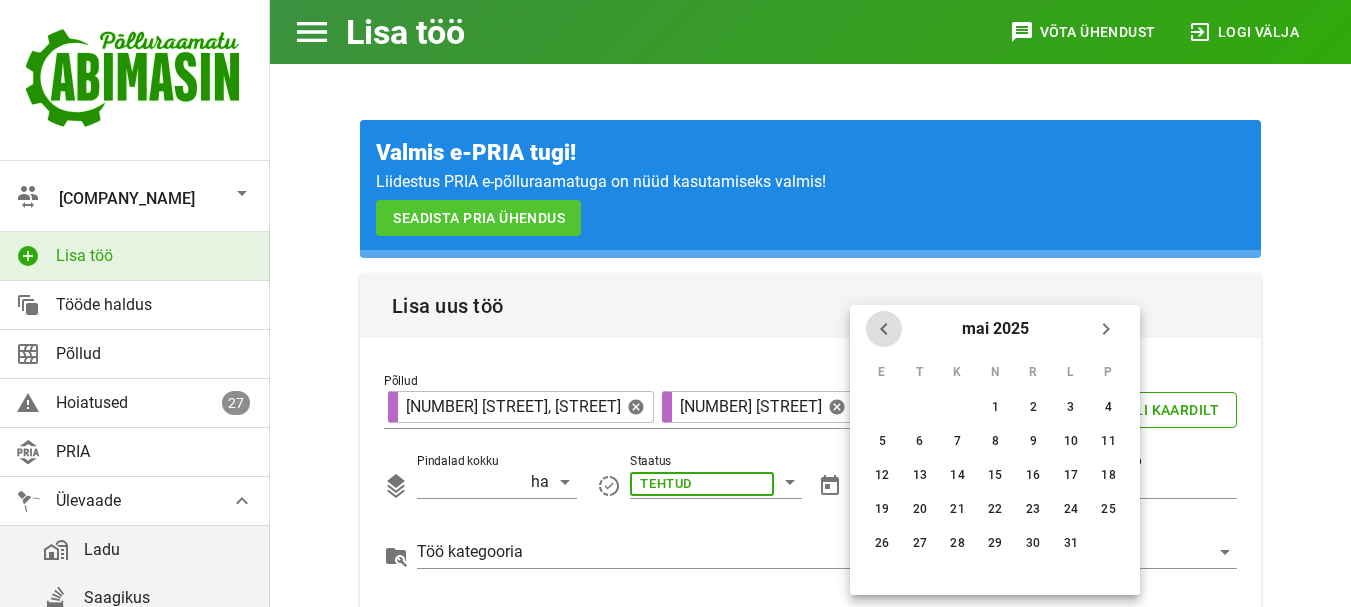 click at bounding box center (884, 329) 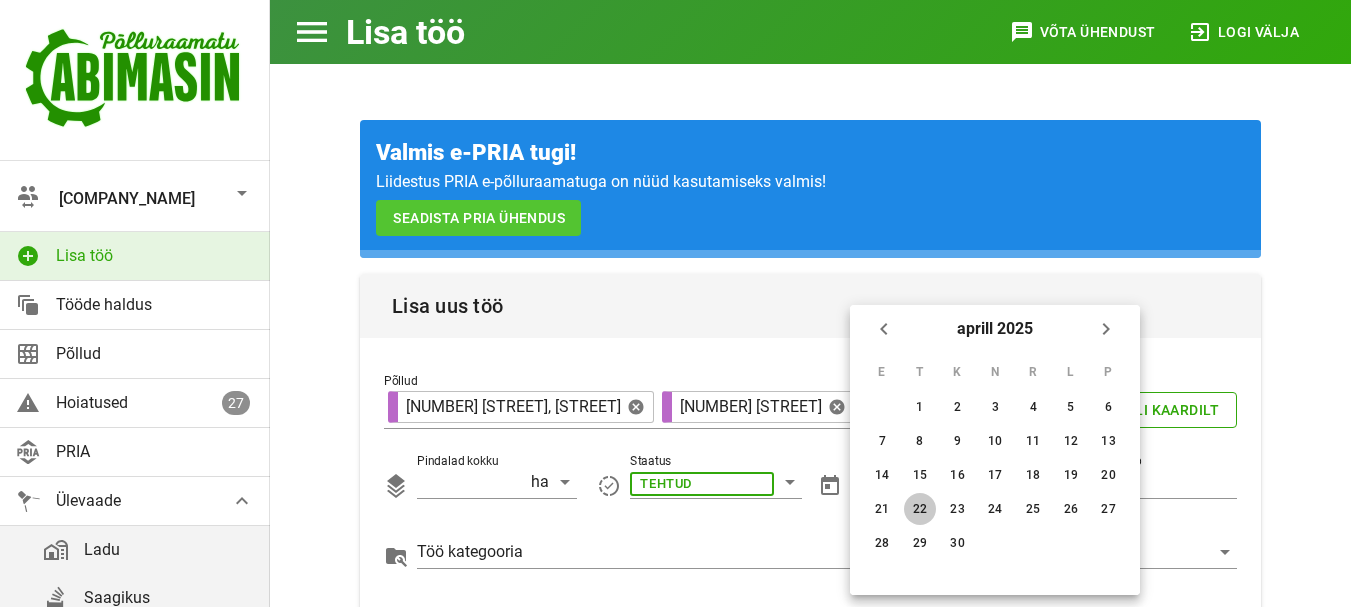 click on "22" at bounding box center [920, 407] 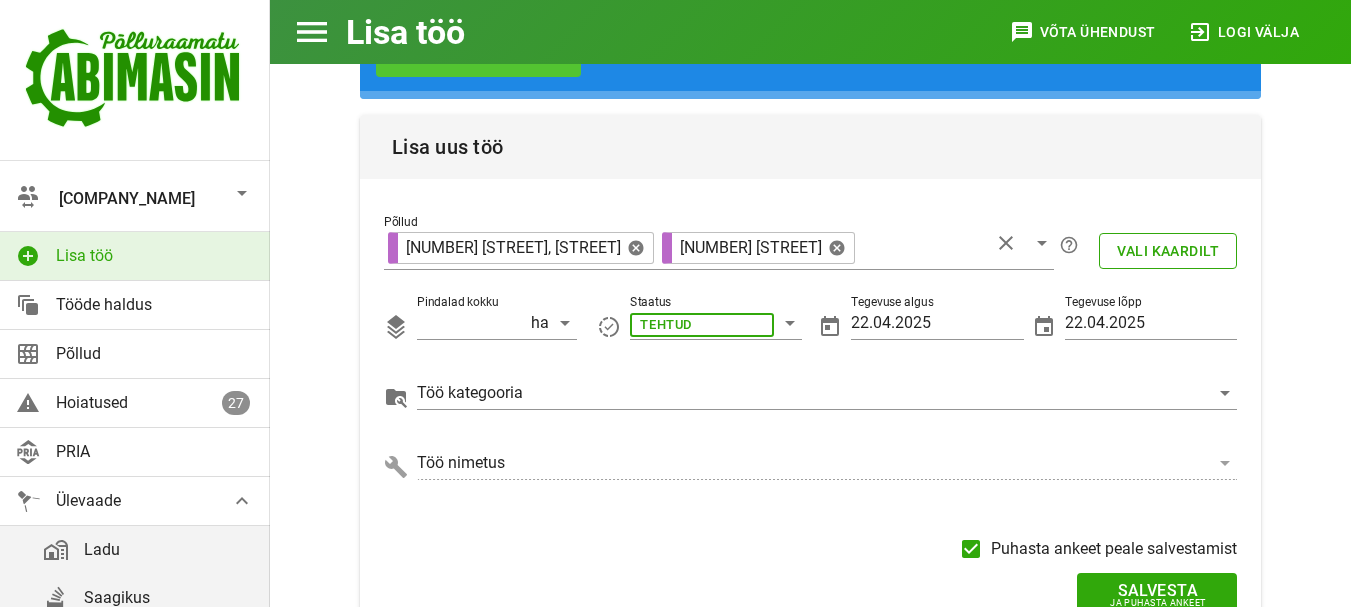 scroll, scrollTop: 200, scrollLeft: 0, axis: vertical 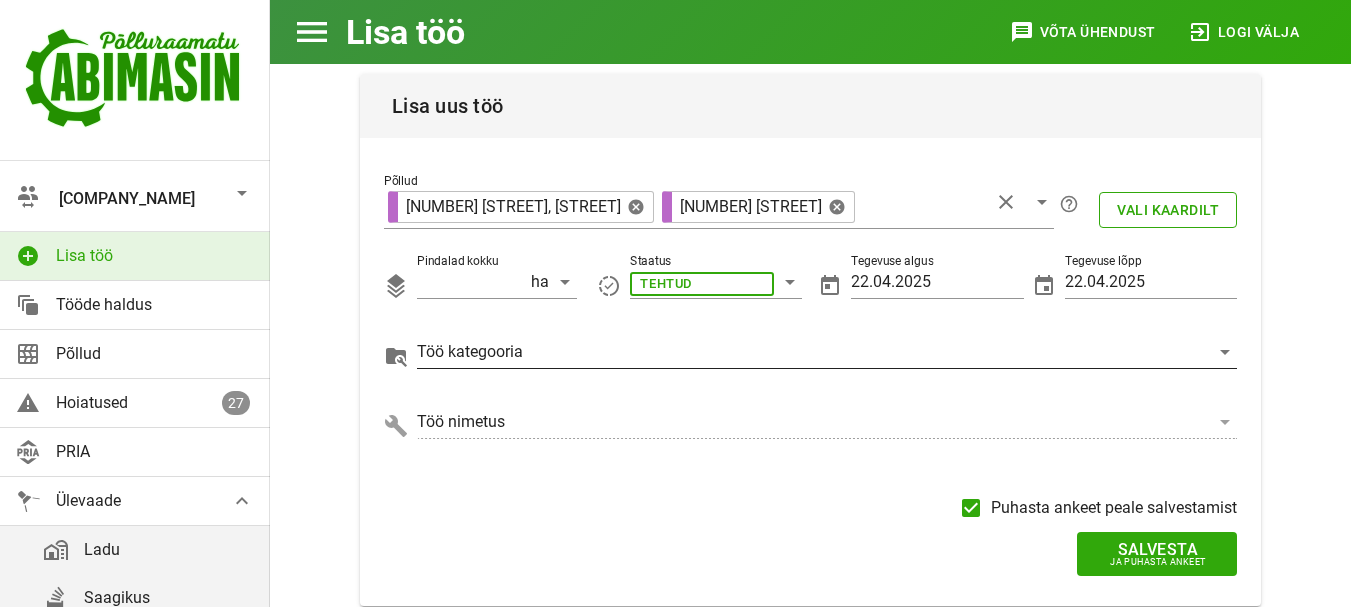 click at bounding box center [702, 282] 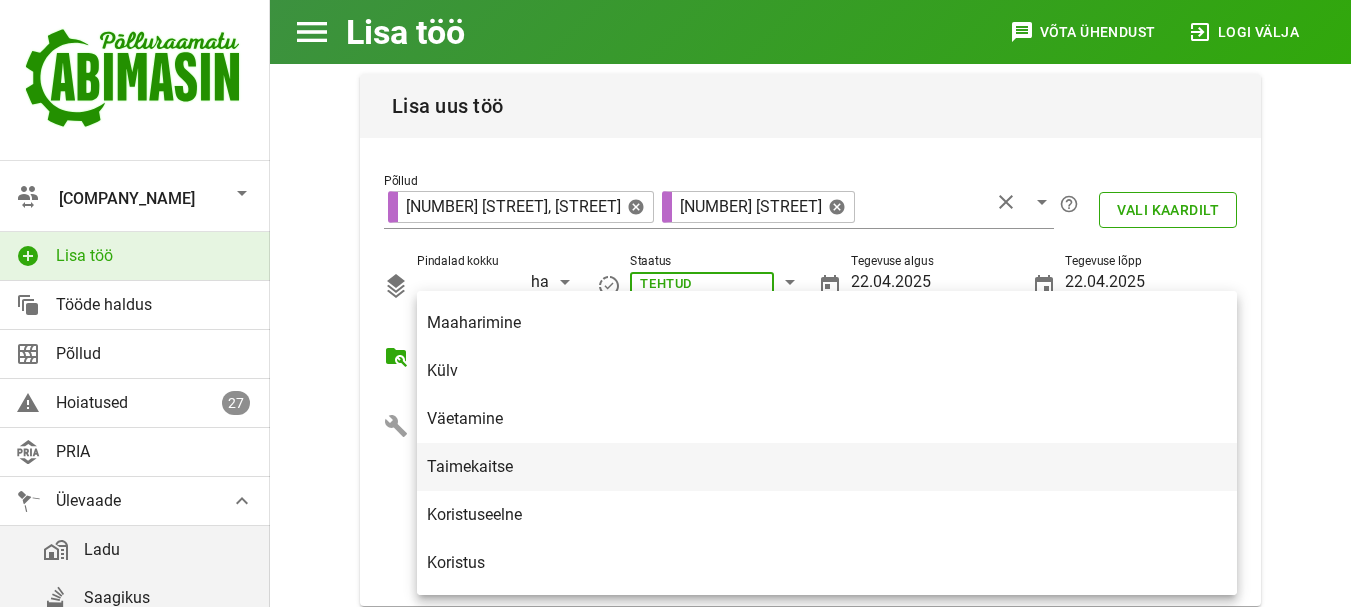 click on "Taimekaitse" at bounding box center (827, 466) 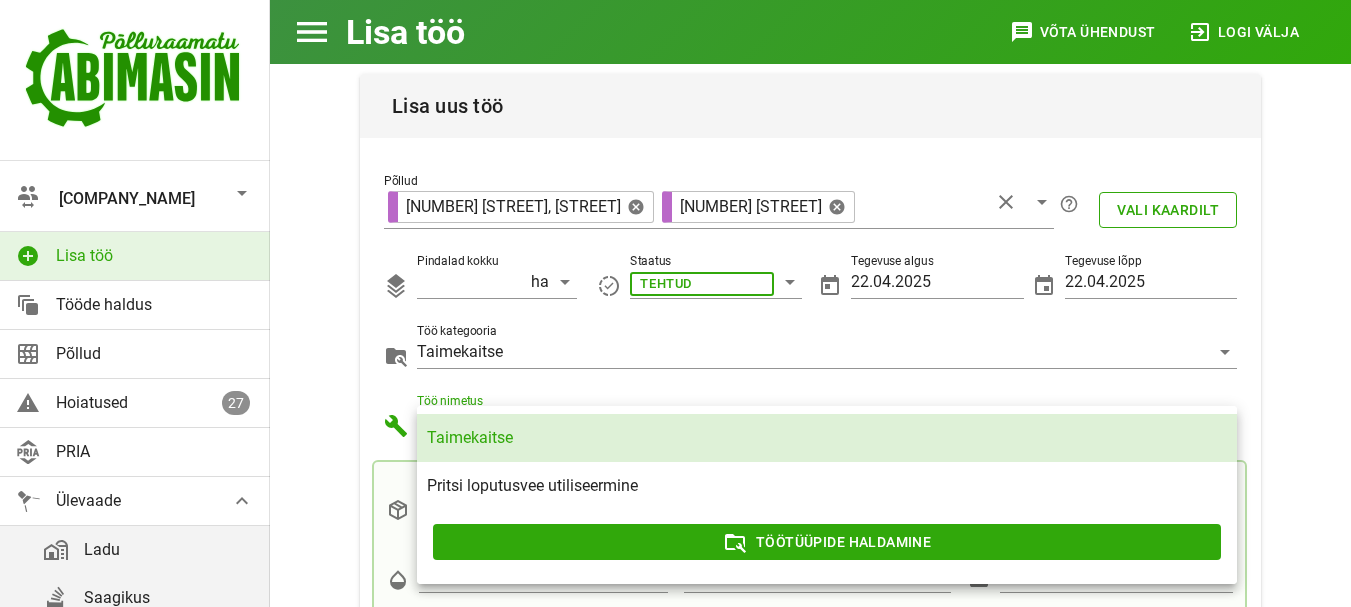 click on "Taimekaitse" at bounding box center [827, 437] 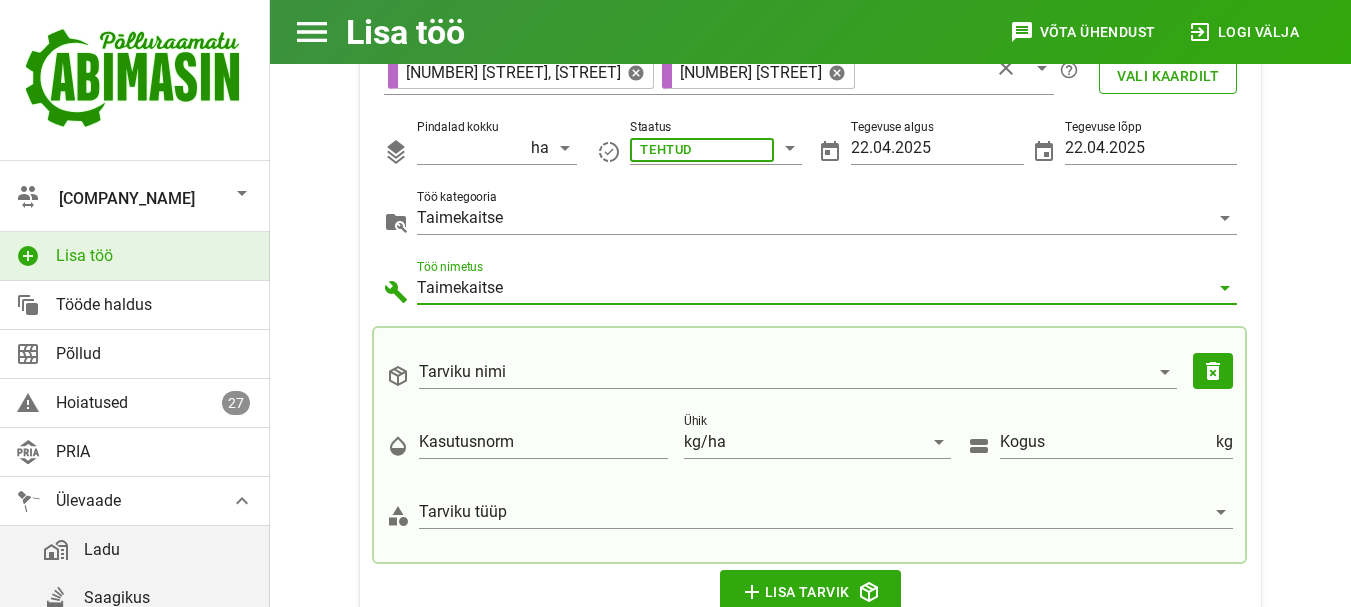 scroll, scrollTop: 360, scrollLeft: 0, axis: vertical 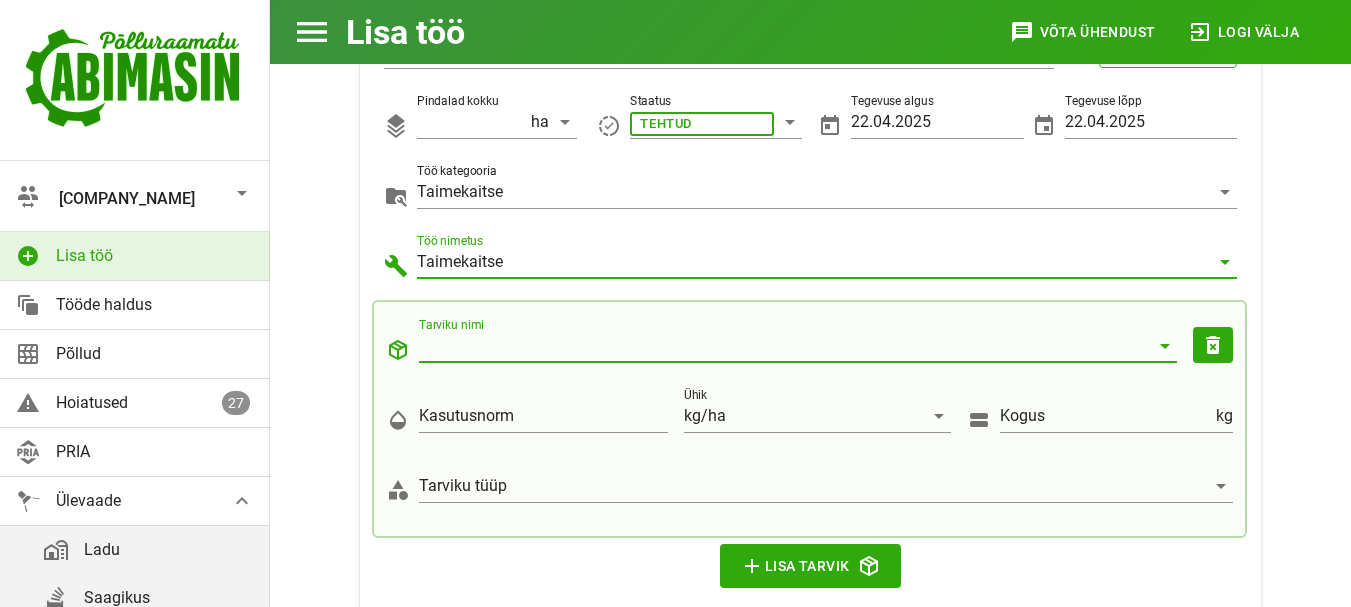click on "Tarviku nimi" at bounding box center [784, 346] 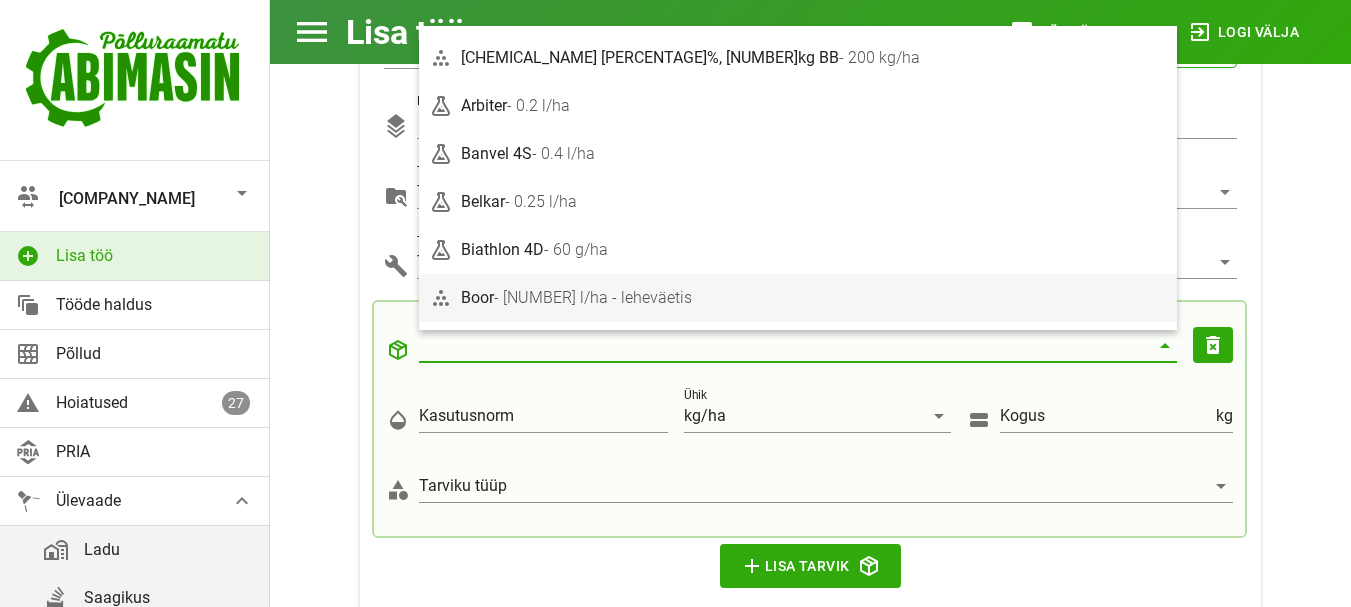 click on "- [NUMBER] l/ha - leheväetis" at bounding box center (593, 297) 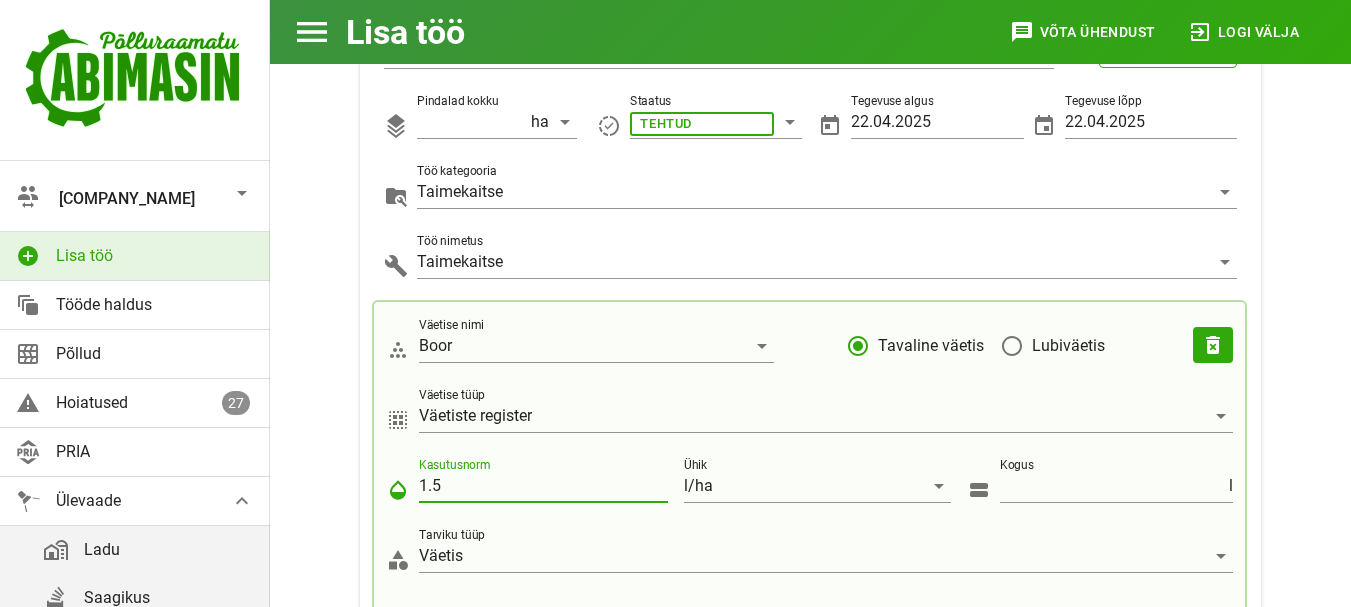 click on "1.5" at bounding box center (543, 486) 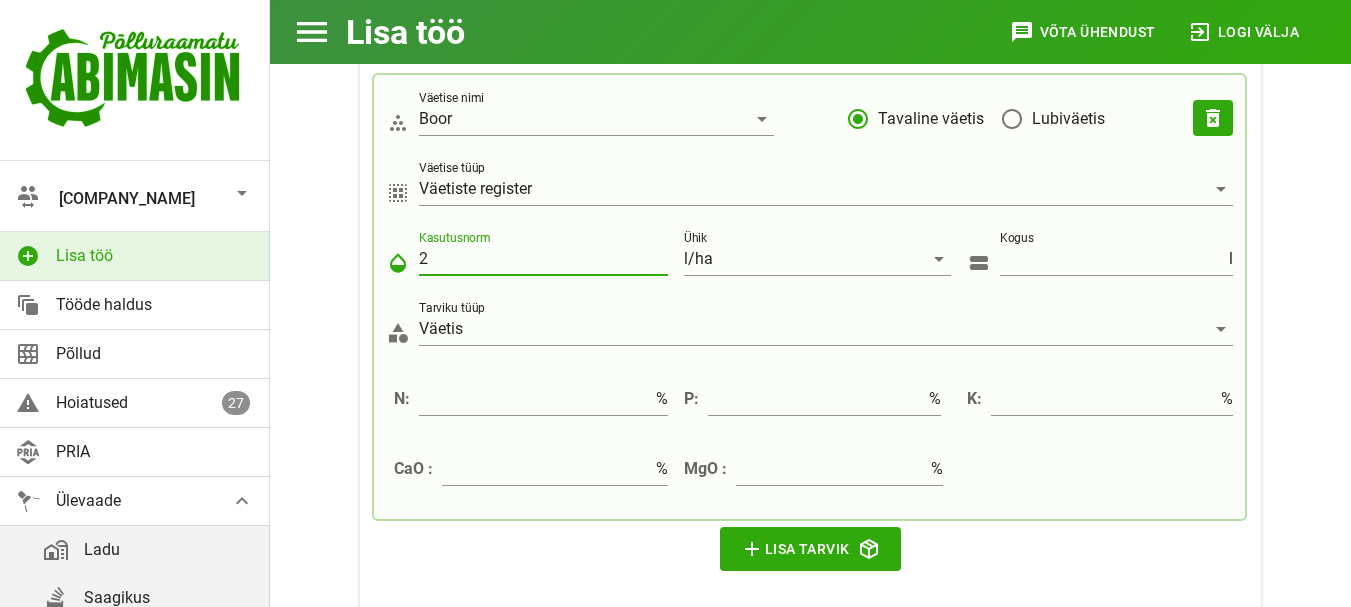 scroll, scrollTop: 667, scrollLeft: 0, axis: vertical 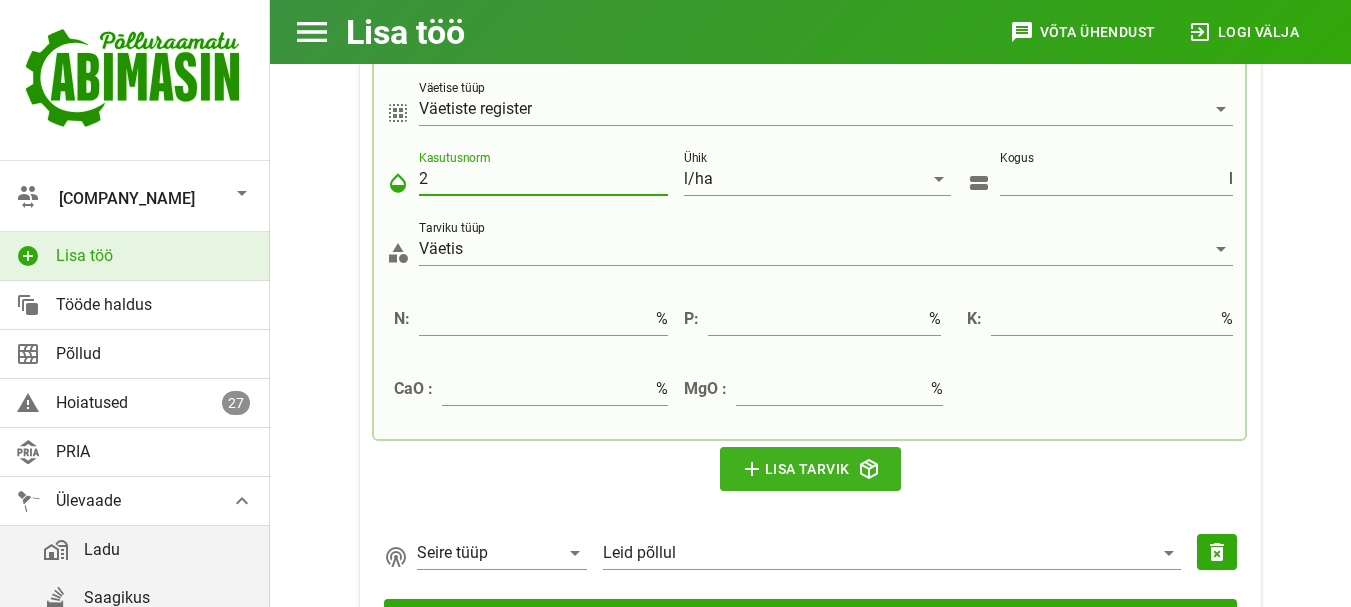 type on "2" 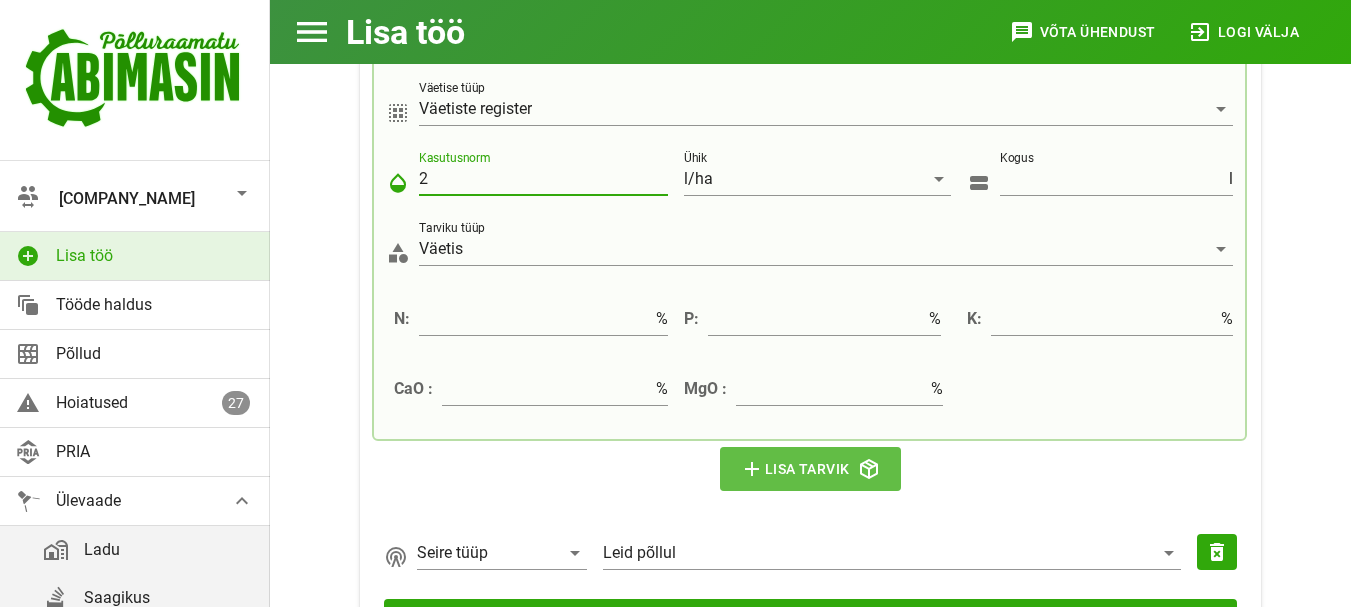 click on "add  Lisa tarvik" at bounding box center [811, 469] 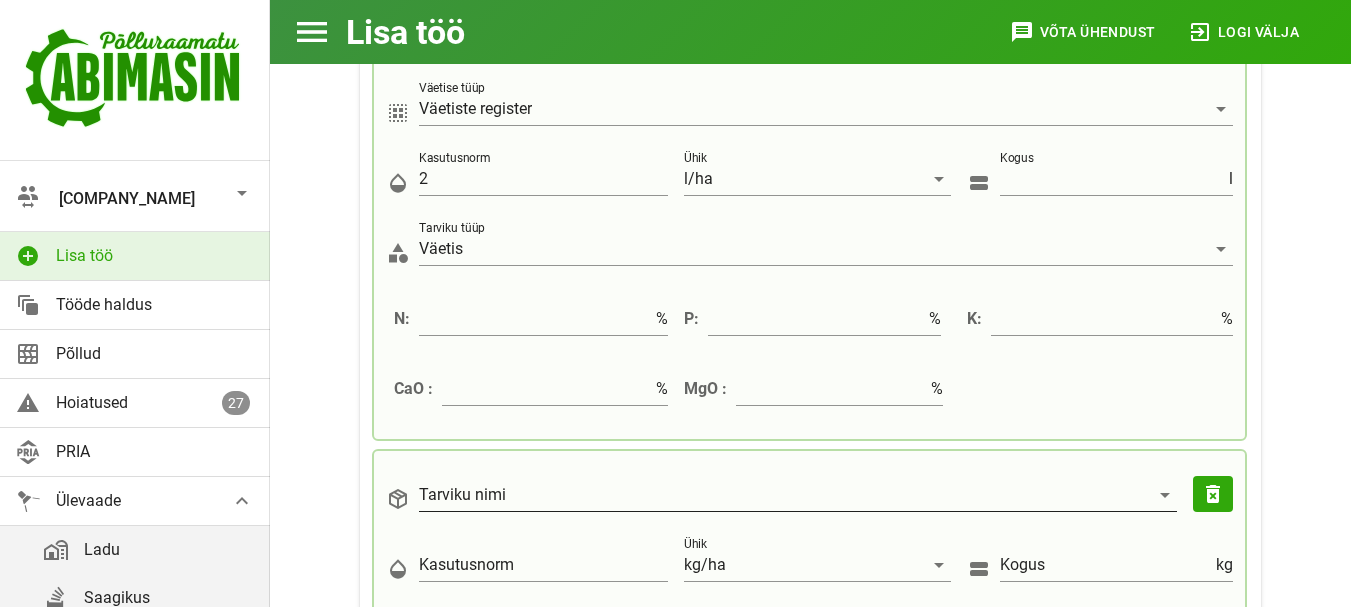 click on "Tarviku nimi" at bounding box center [784, 495] 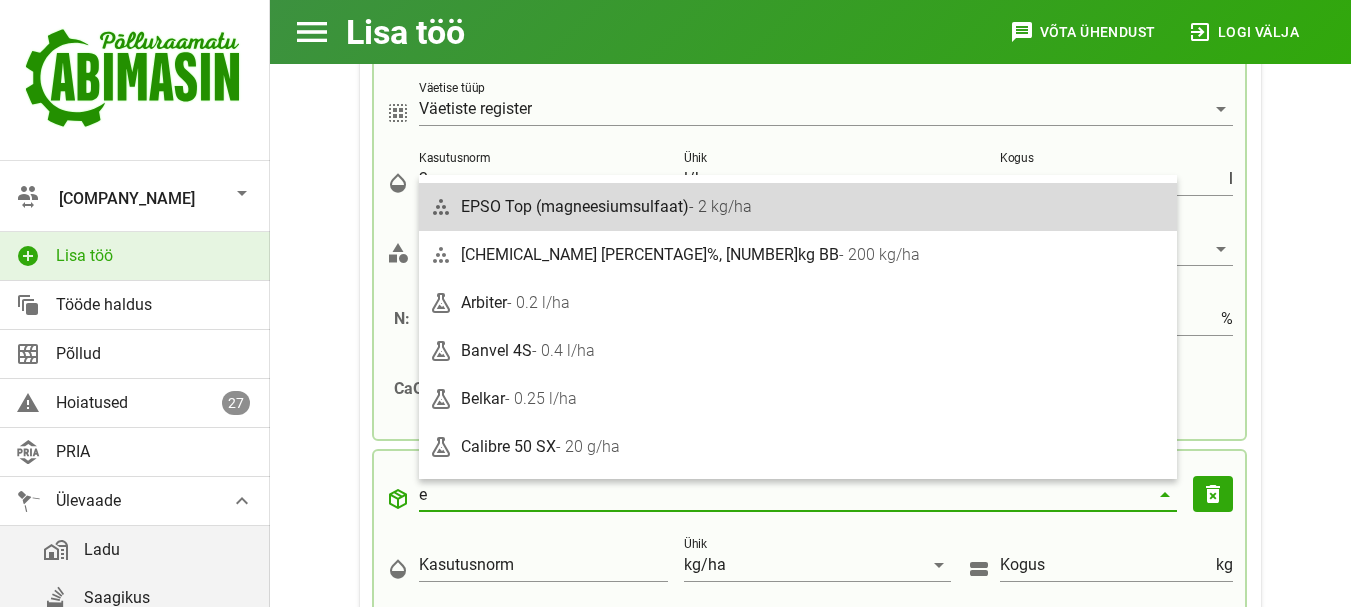 click on "[PRODUCT_NAME] - [NUMBER] kg/ha" at bounding box center [814, 206] 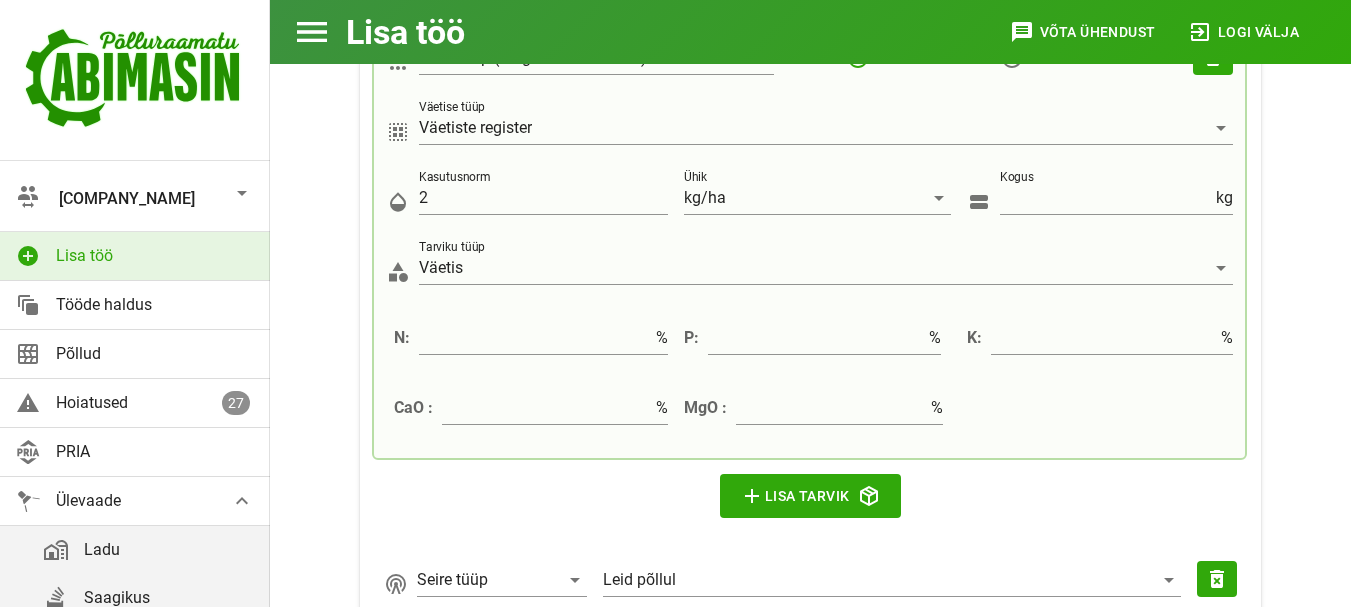scroll, scrollTop: 1134, scrollLeft: 0, axis: vertical 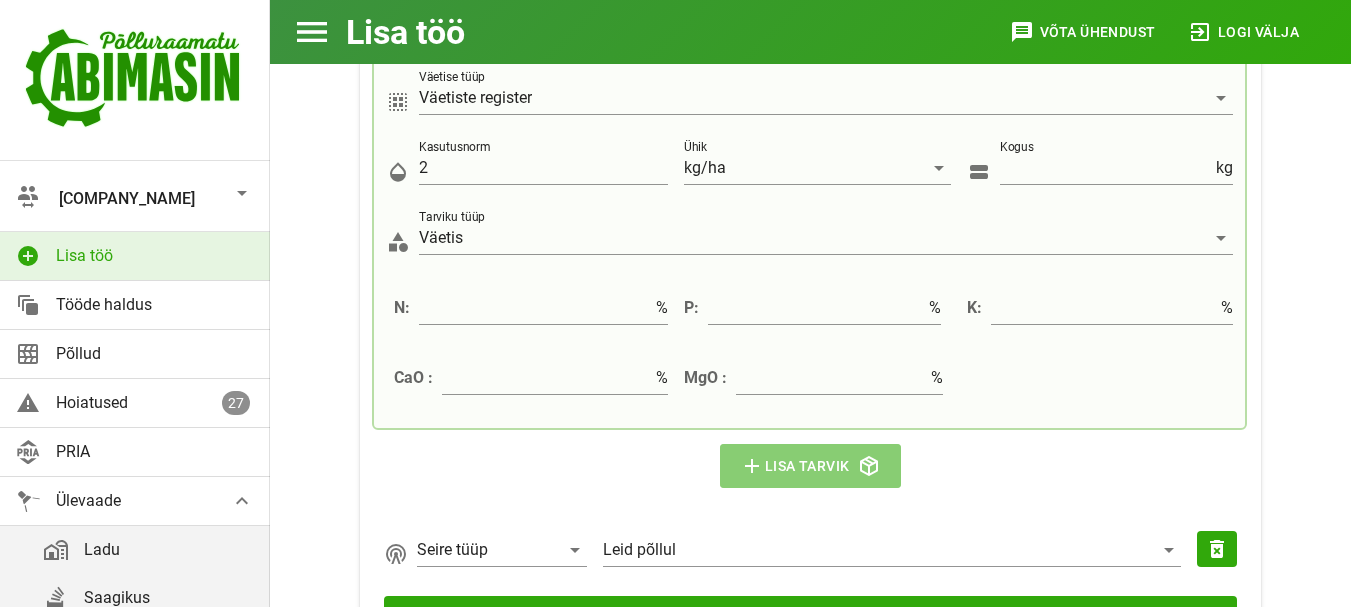 click on "add  Lisa tarvik" at bounding box center [811, 466] 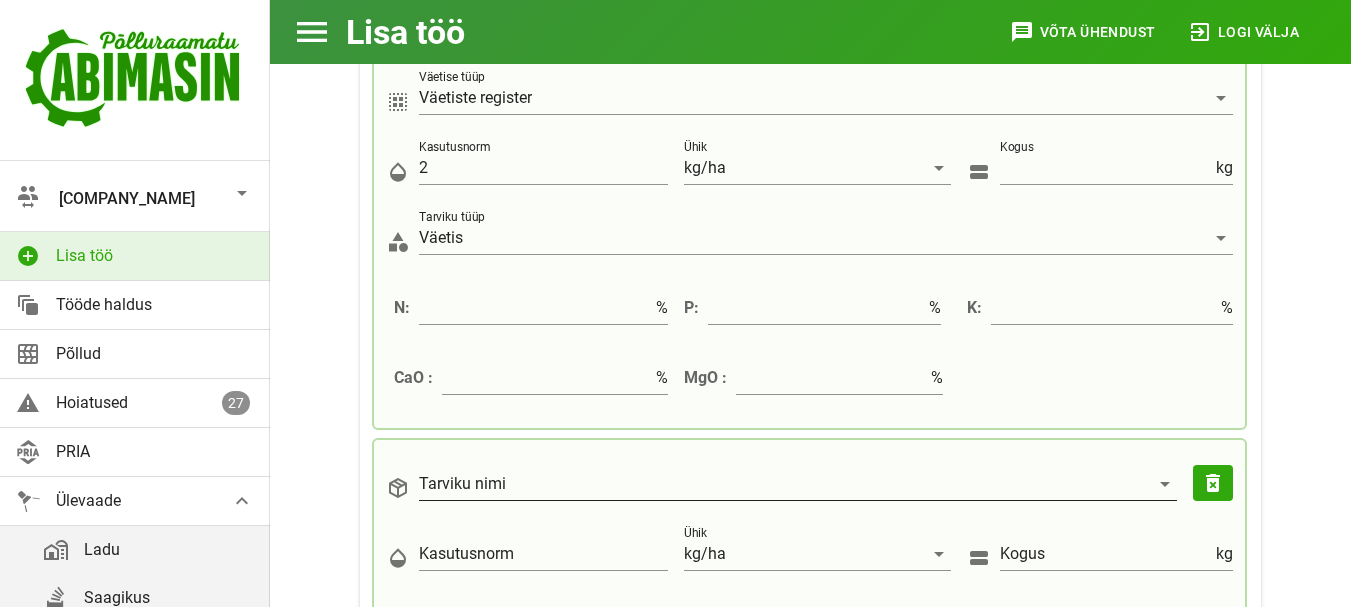 click on "Tarviku nimi" at bounding box center [784, 484] 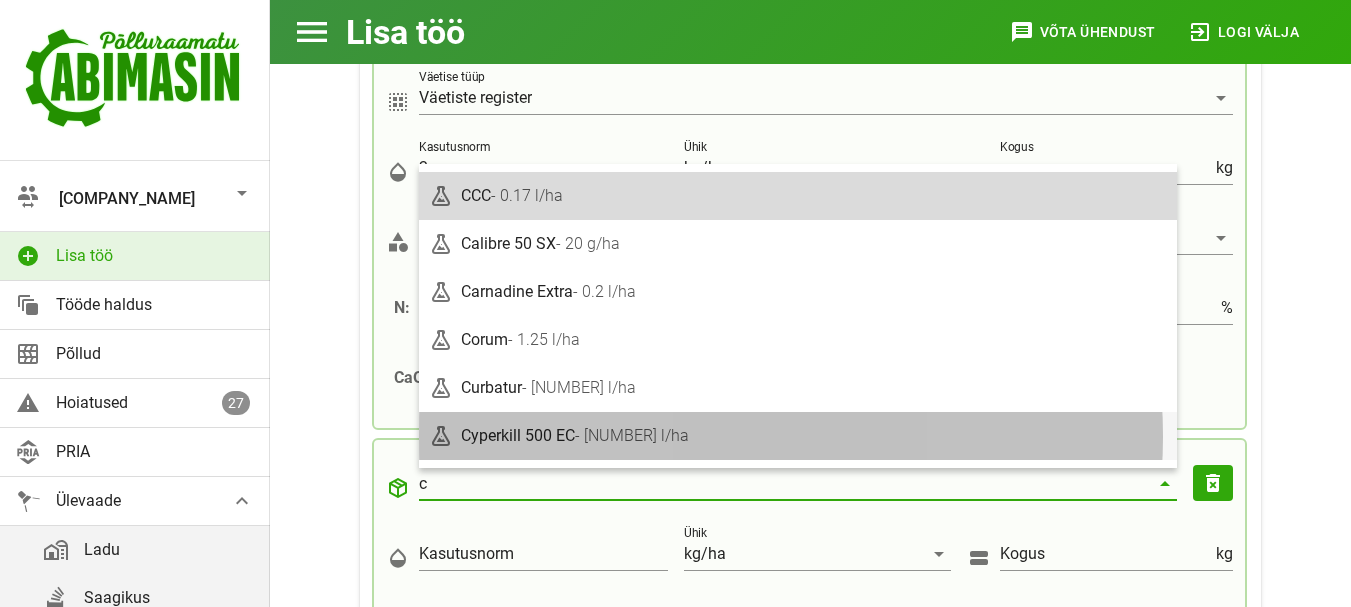 click on "[PRODUCT_NAME] - [NUMBER] l/ha" at bounding box center (814, 435) 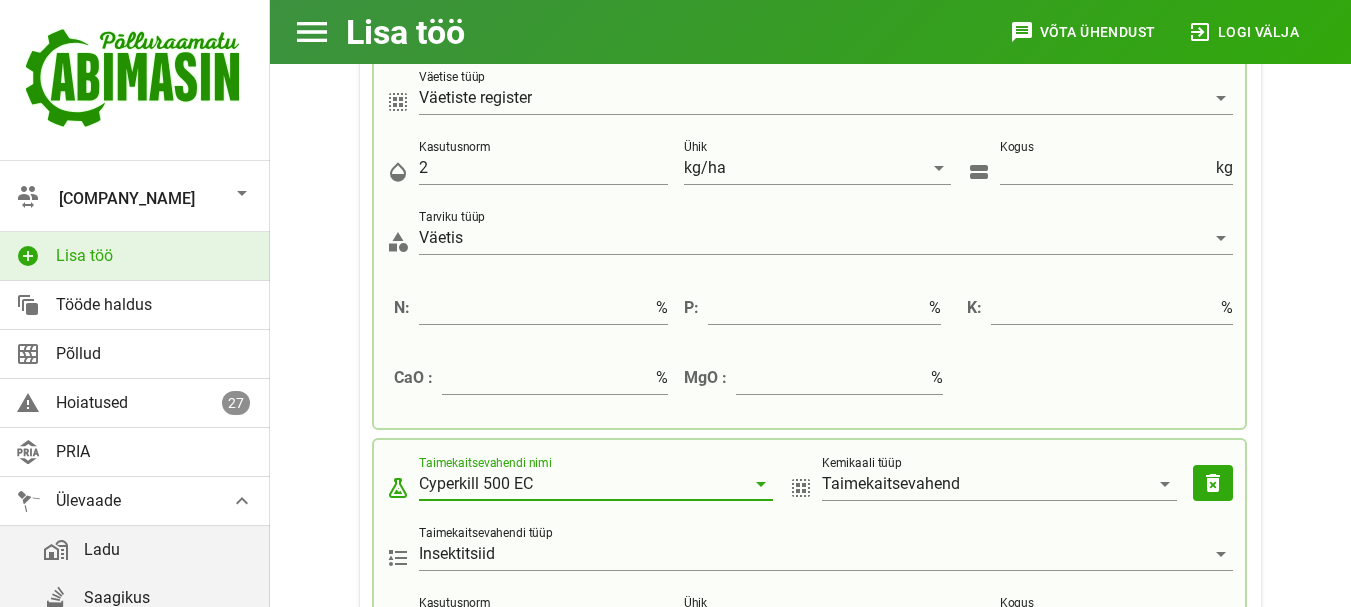 click on "Cyperkill 500 EC" at bounding box center [582, 484] 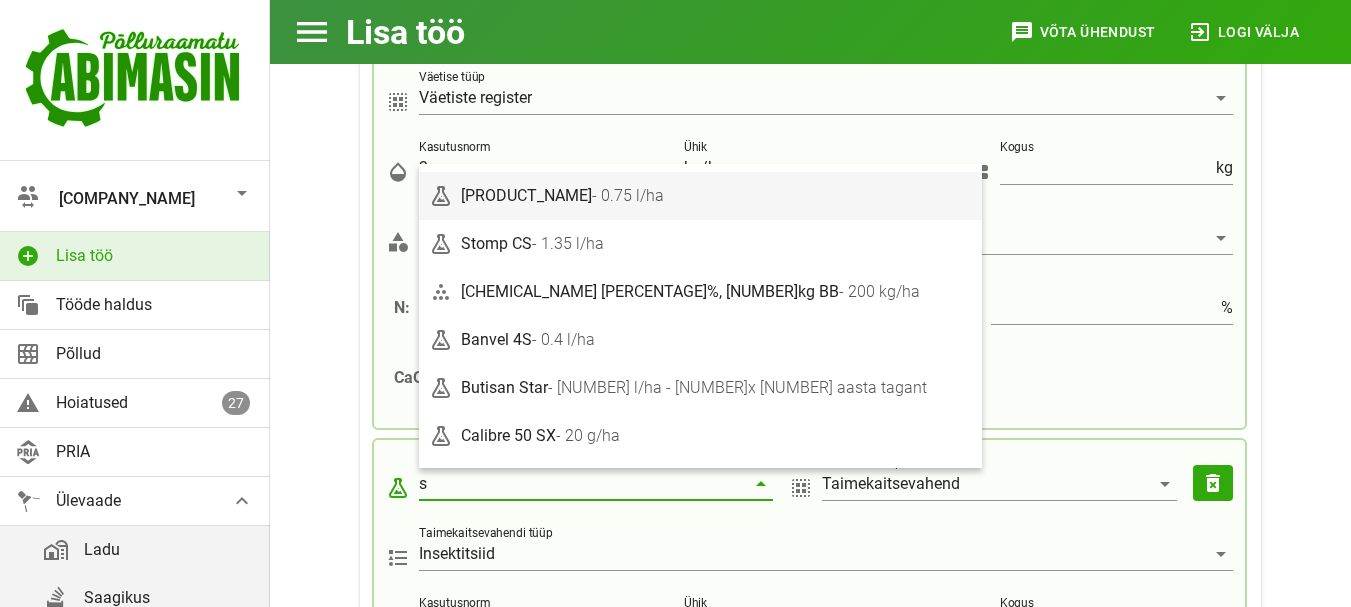 click on "[PRODUCT_NAME] - [NUMBER] l/ha" at bounding box center (716, 195) 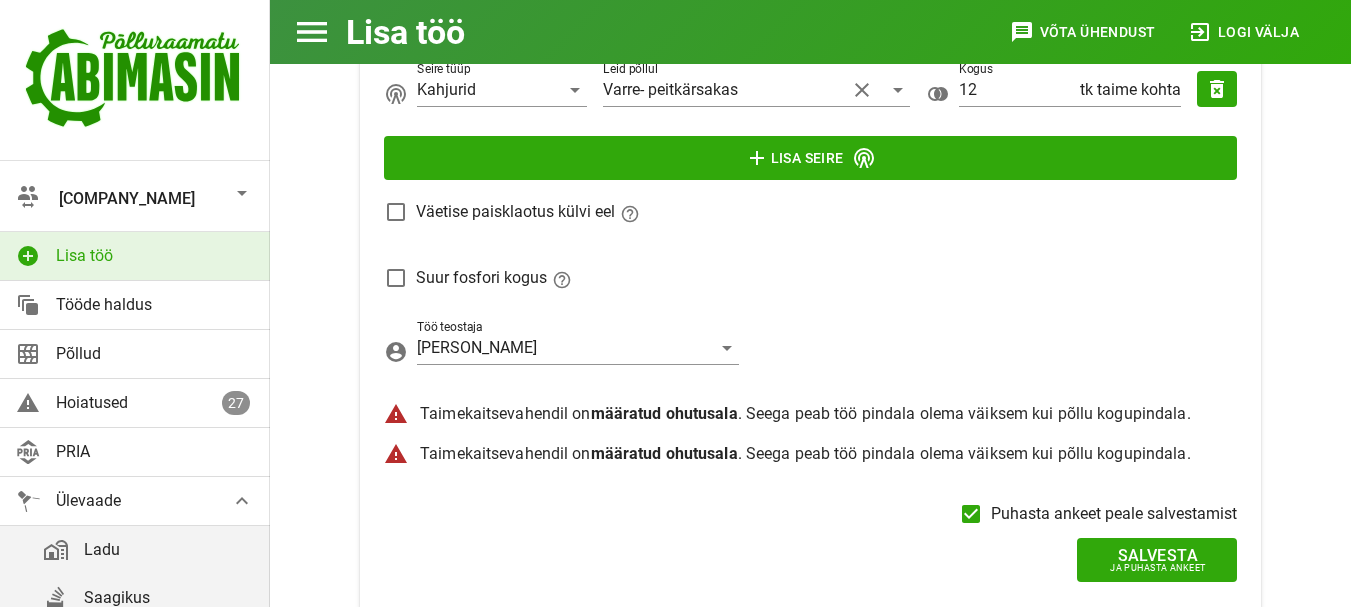 scroll, scrollTop: 2135, scrollLeft: 0, axis: vertical 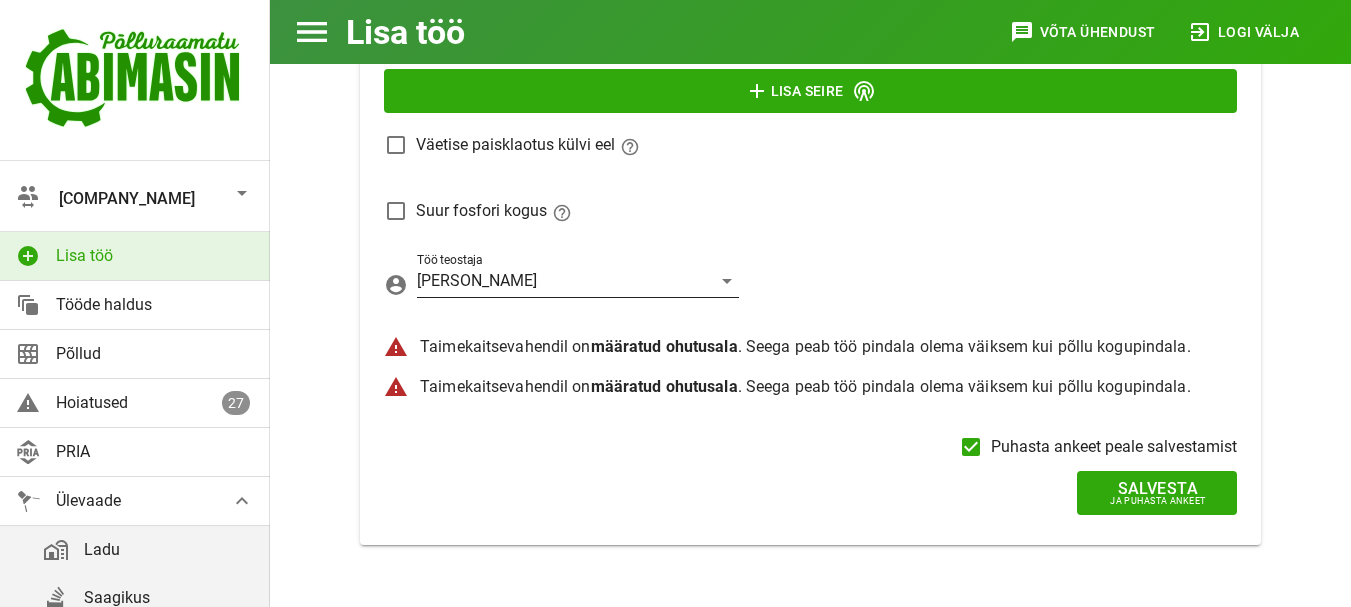 click at bounding box center (727, 281) 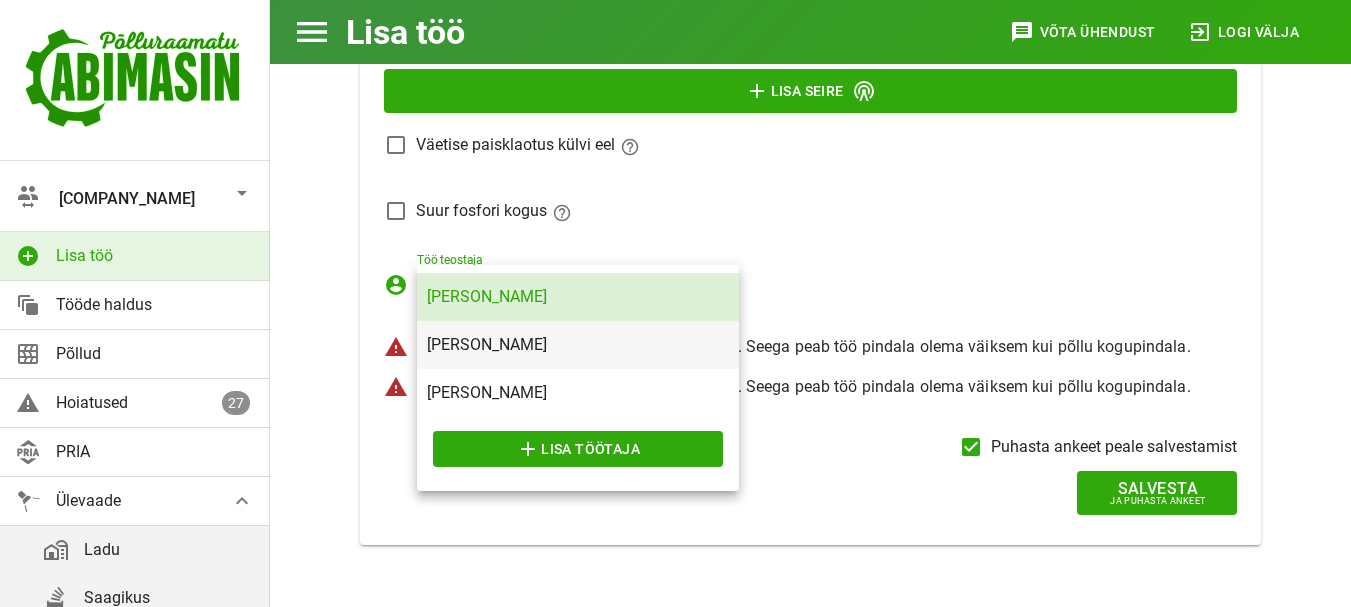 click on "[PERSON_NAME]" at bounding box center [578, 344] 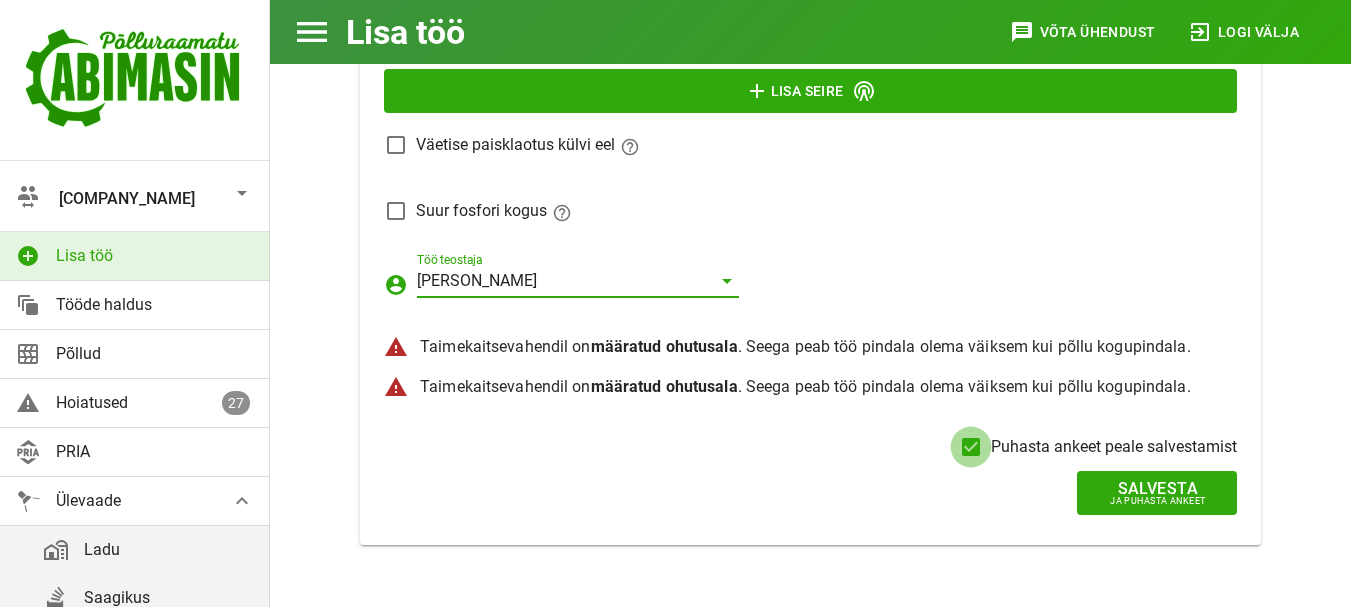 click at bounding box center (971, 447) 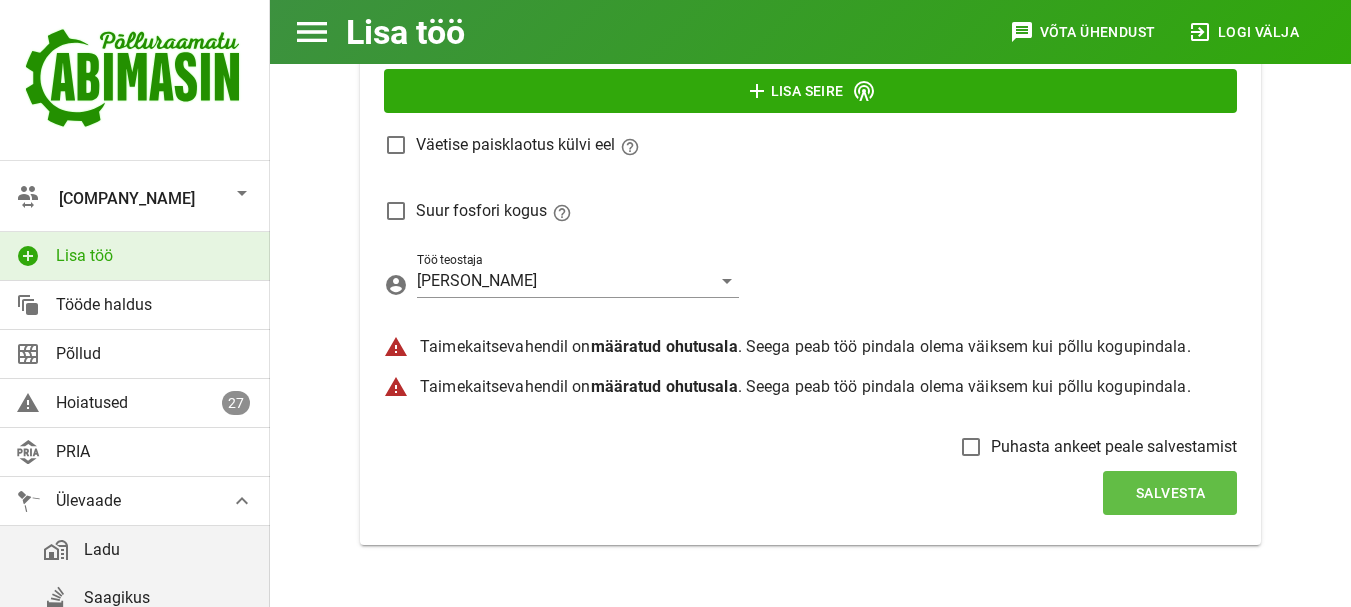 click on "Salvesta" at bounding box center (1170, 493) 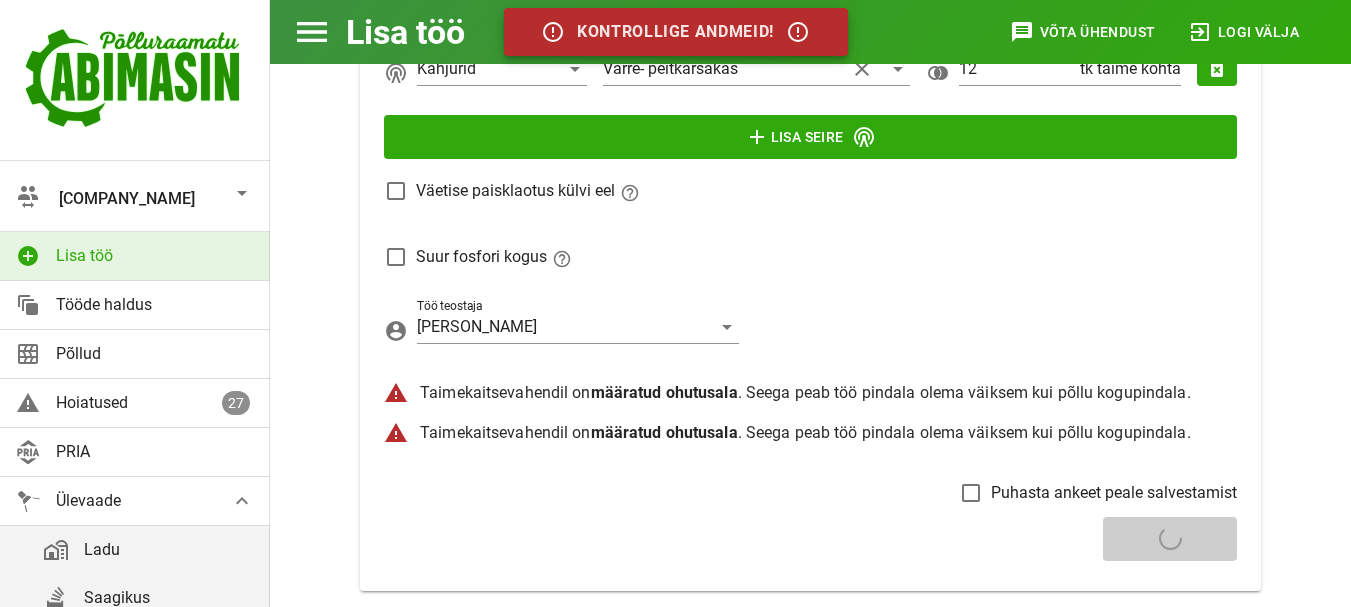 scroll, scrollTop: 2181, scrollLeft: 0, axis: vertical 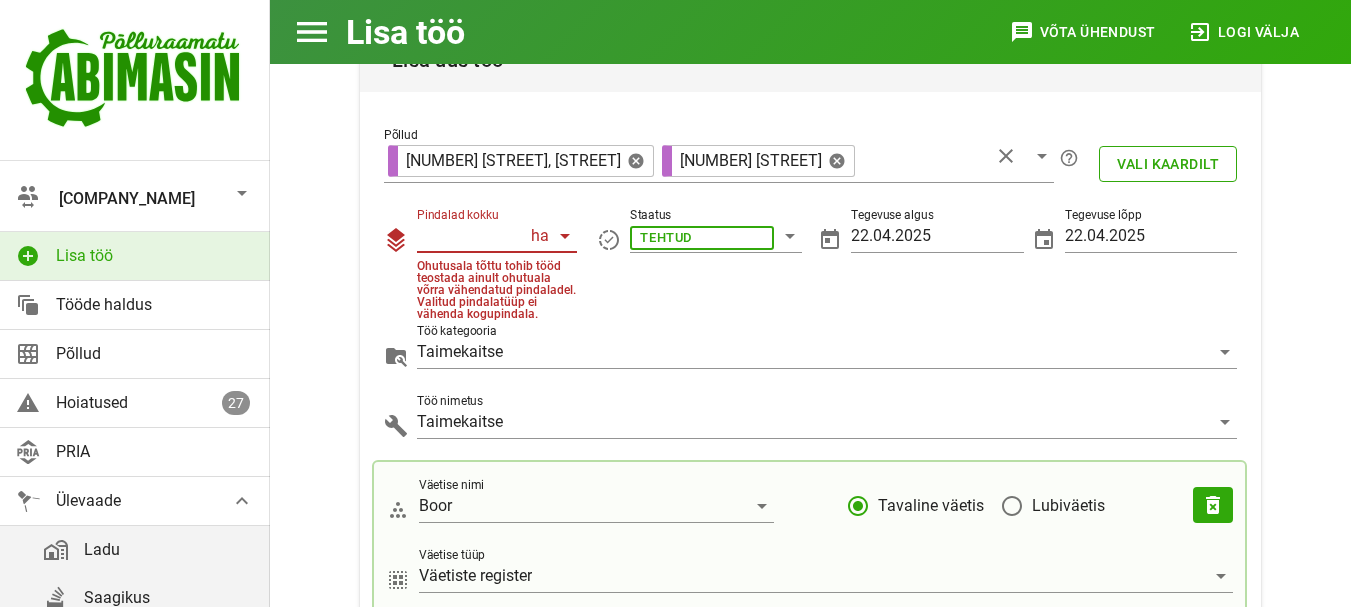 click on "[NUMBER].[NUMBER]" at bounding box center [472, 236] 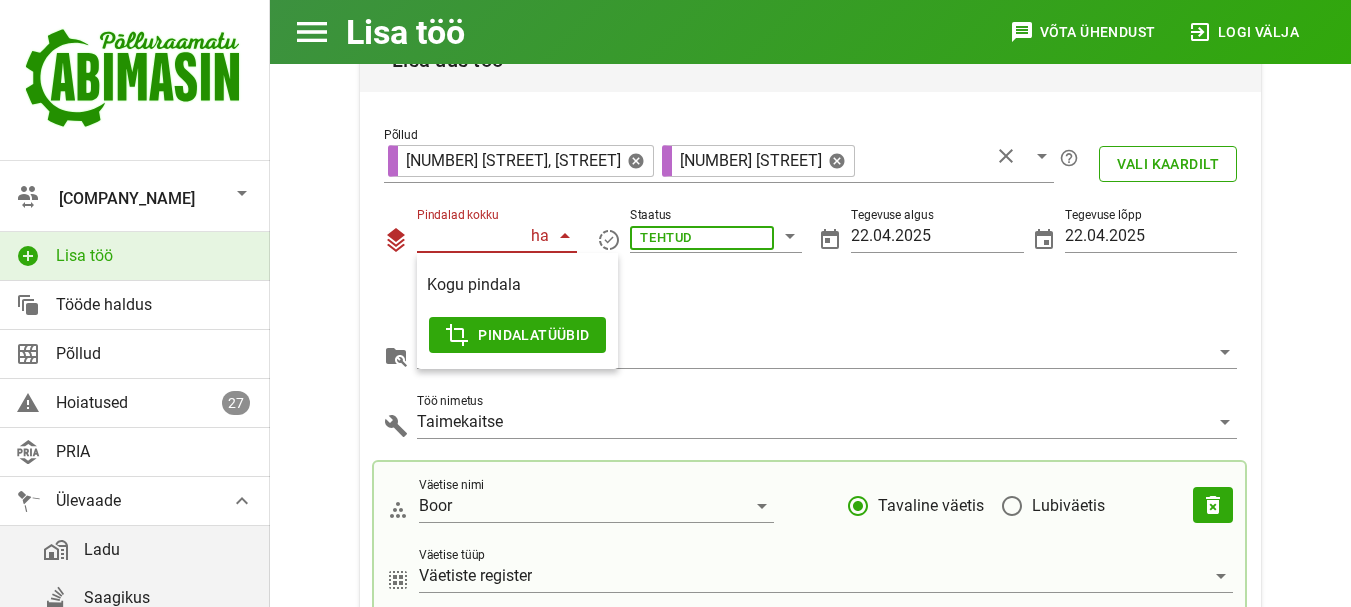 click on "[NUMBER].[NUMBER]" at bounding box center (472, 236) 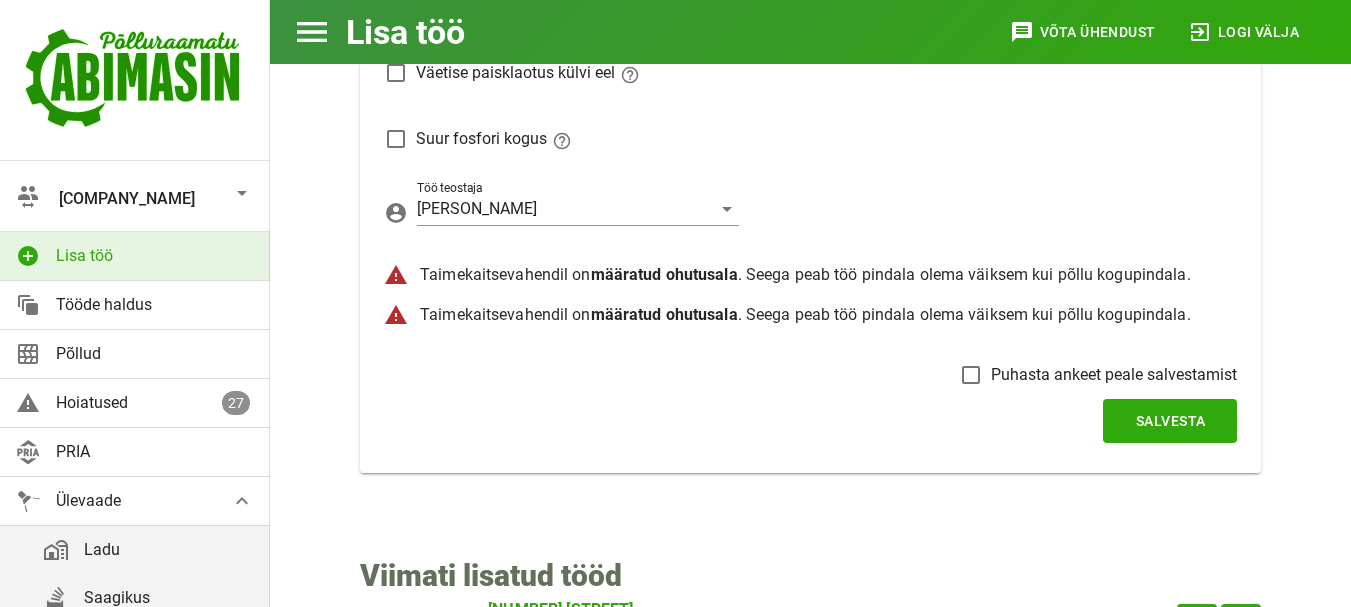 scroll, scrollTop: 2239, scrollLeft: 0, axis: vertical 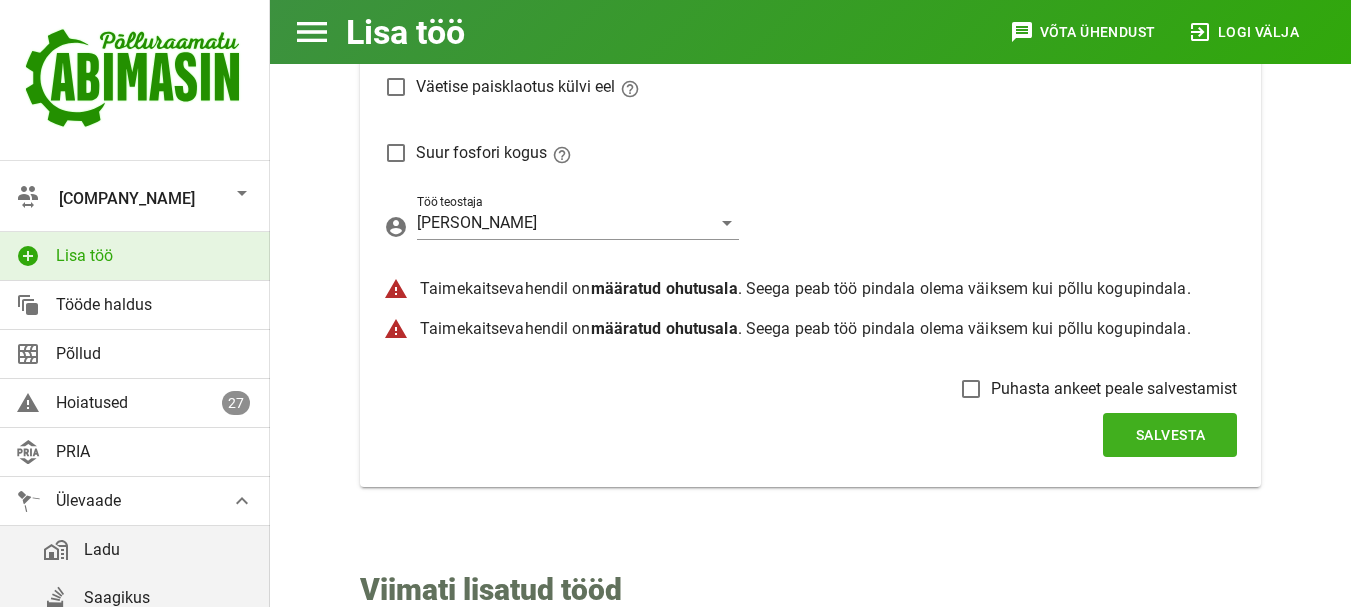 type on "[NUMBER].[NUMBER]" 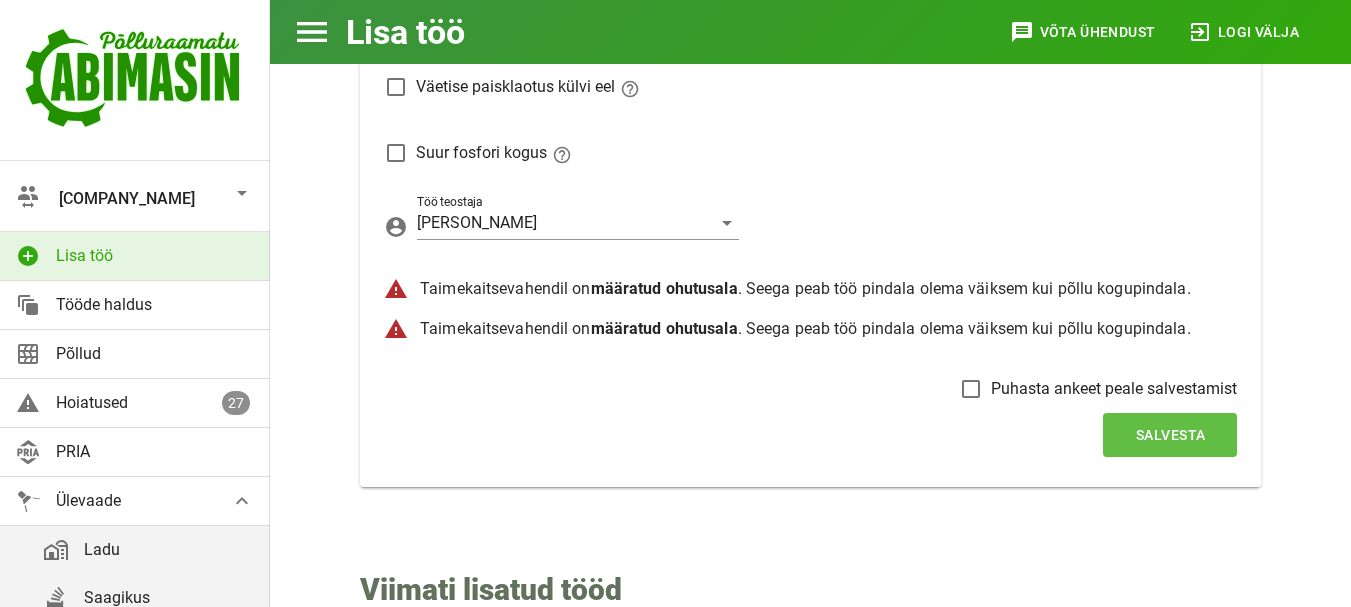 click on "Salvesta" at bounding box center [1170, 435] 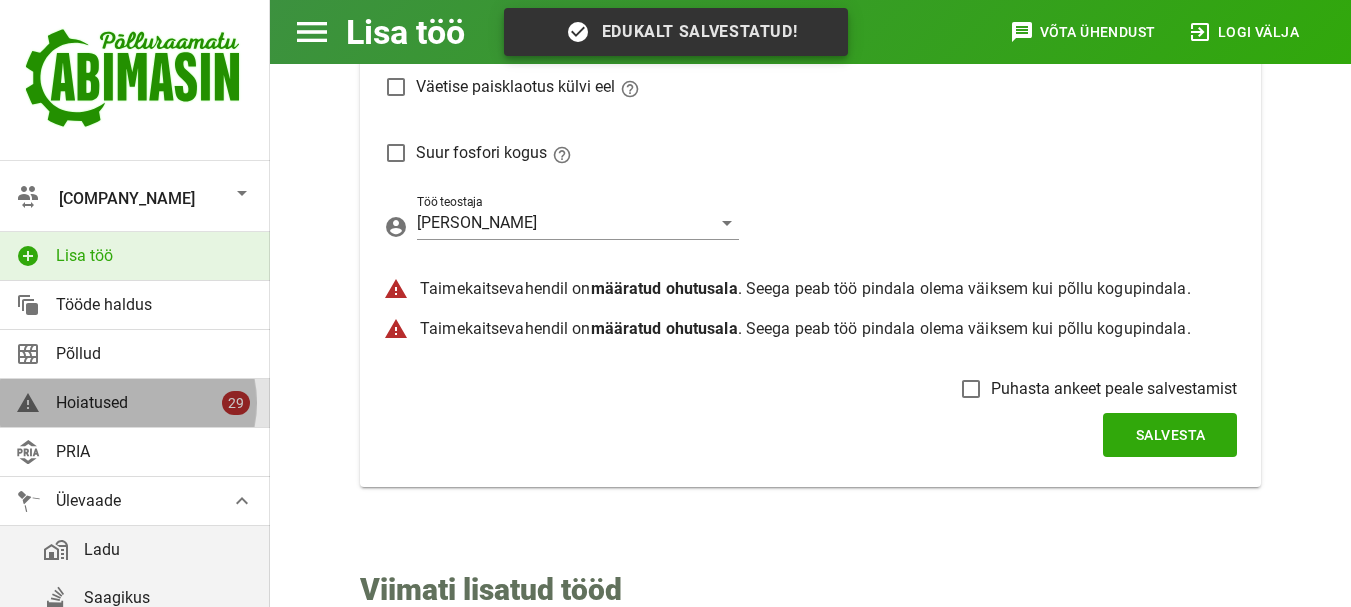 click on "Hoiatused" at bounding box center [137, 402] 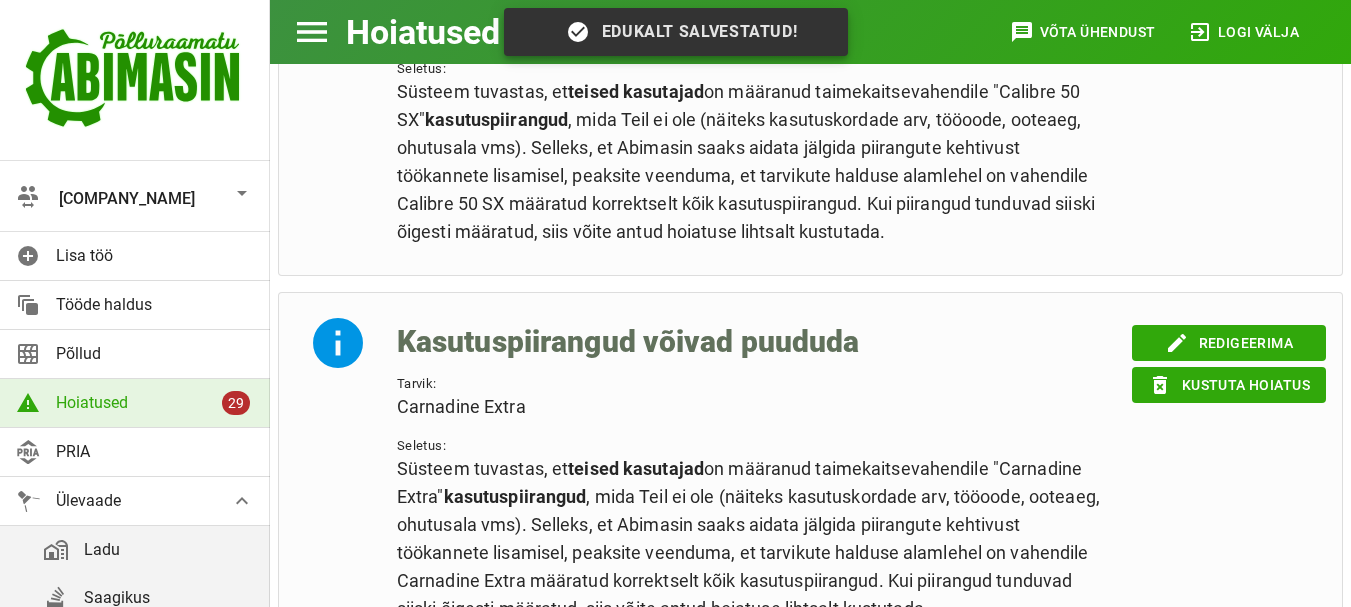 scroll, scrollTop: 0, scrollLeft: 0, axis: both 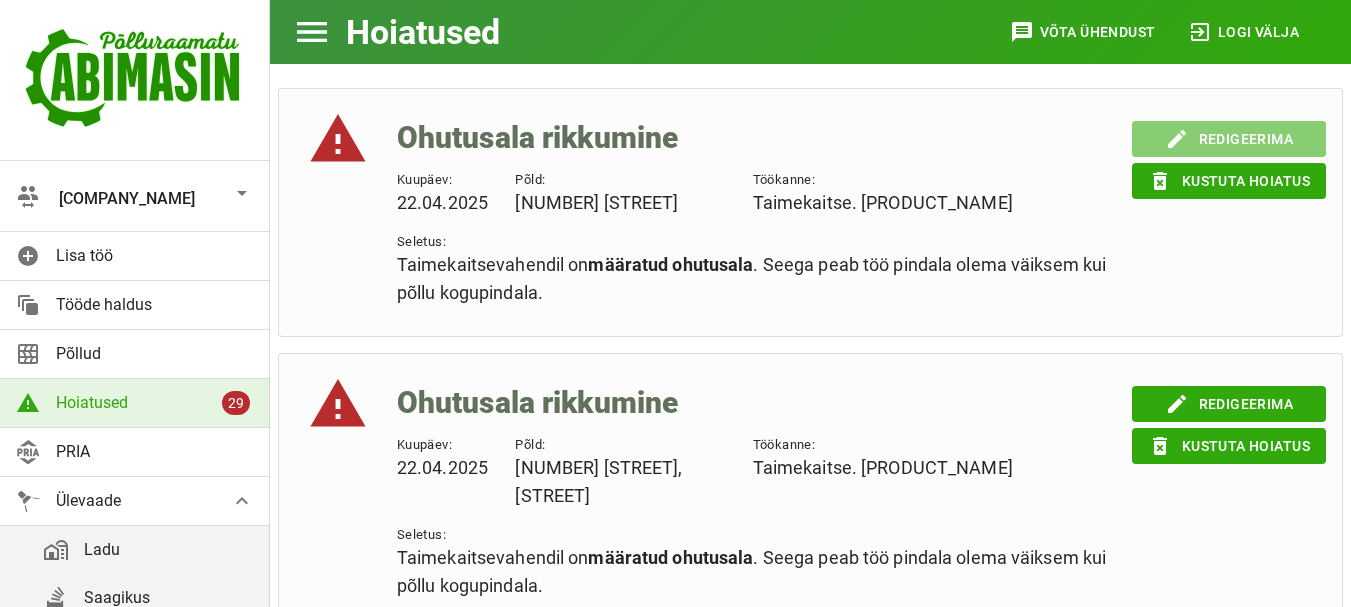 click on "edit  Redigeerima" at bounding box center (1229, 139) 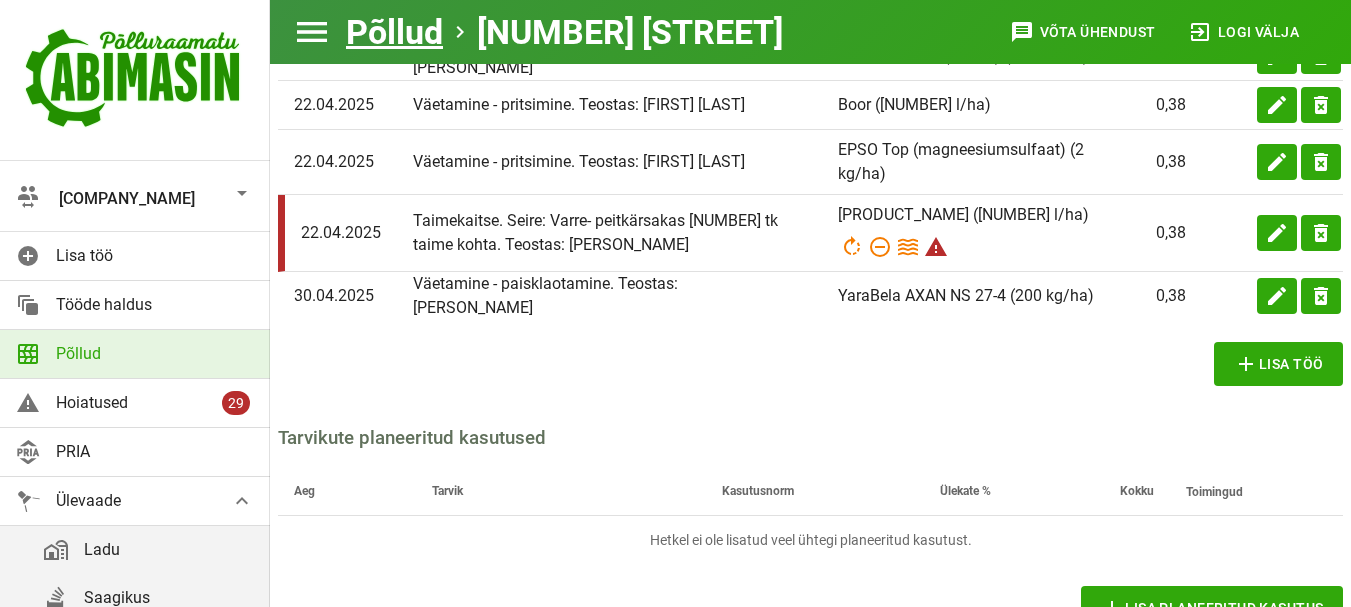 scroll, scrollTop: 881, scrollLeft: 0, axis: vertical 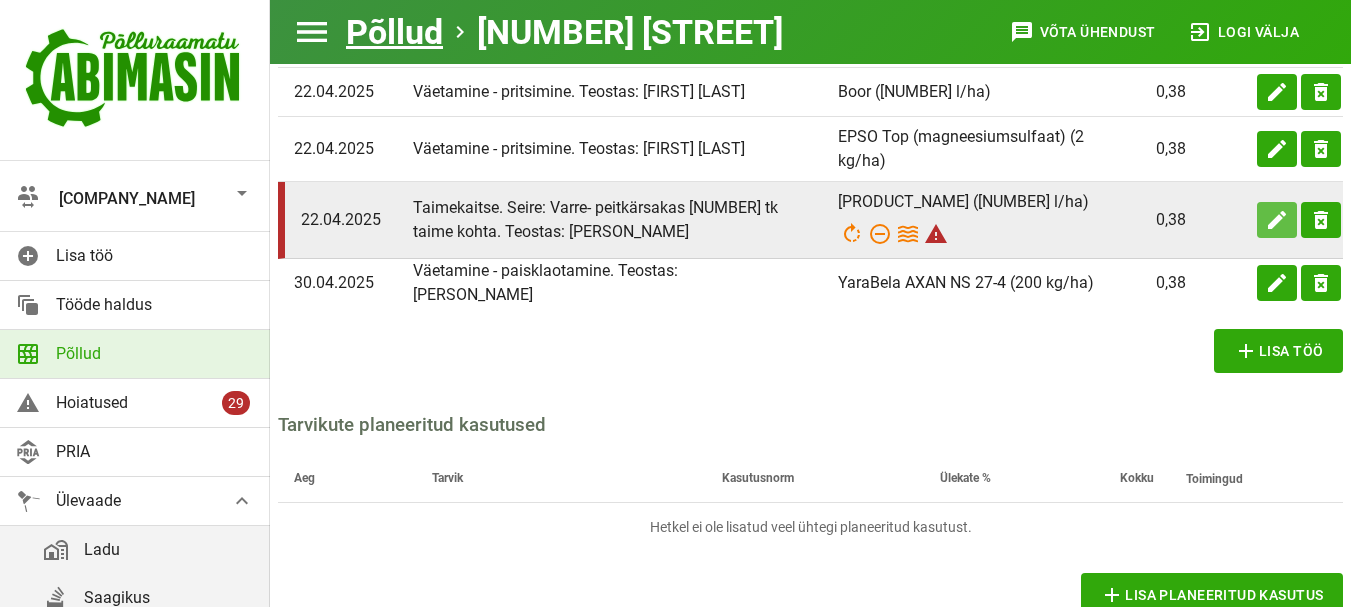 click on "edit" at bounding box center (1277, -6) 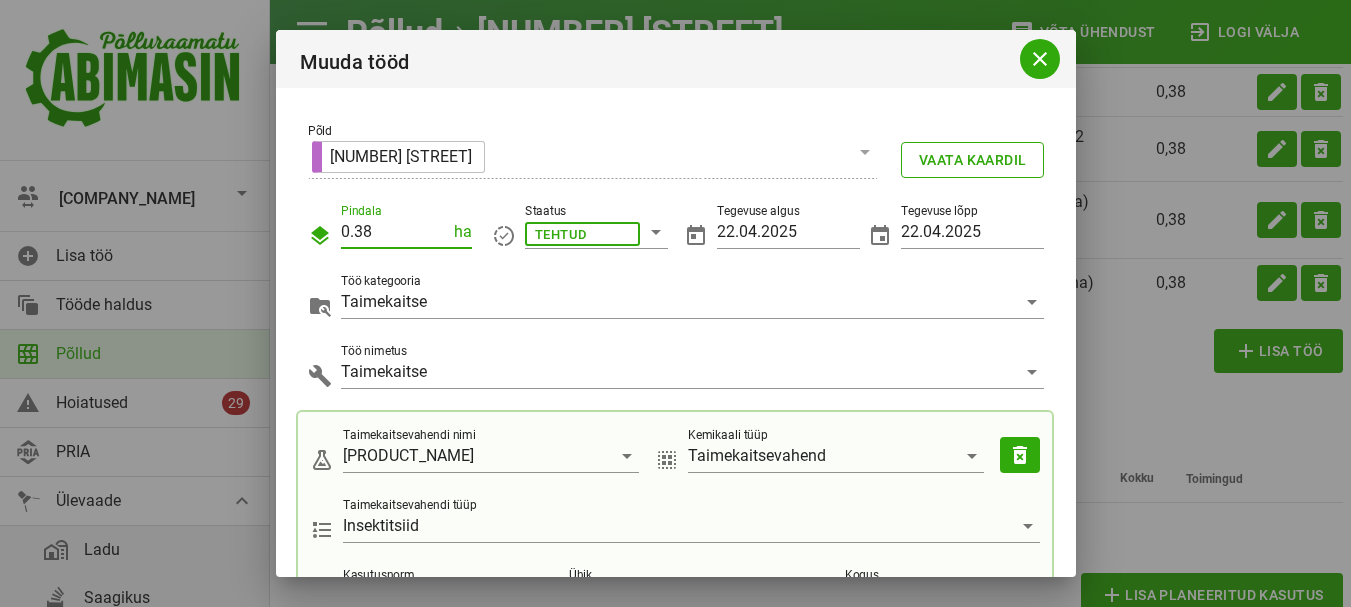 click on "0.38" at bounding box center (395, 232) 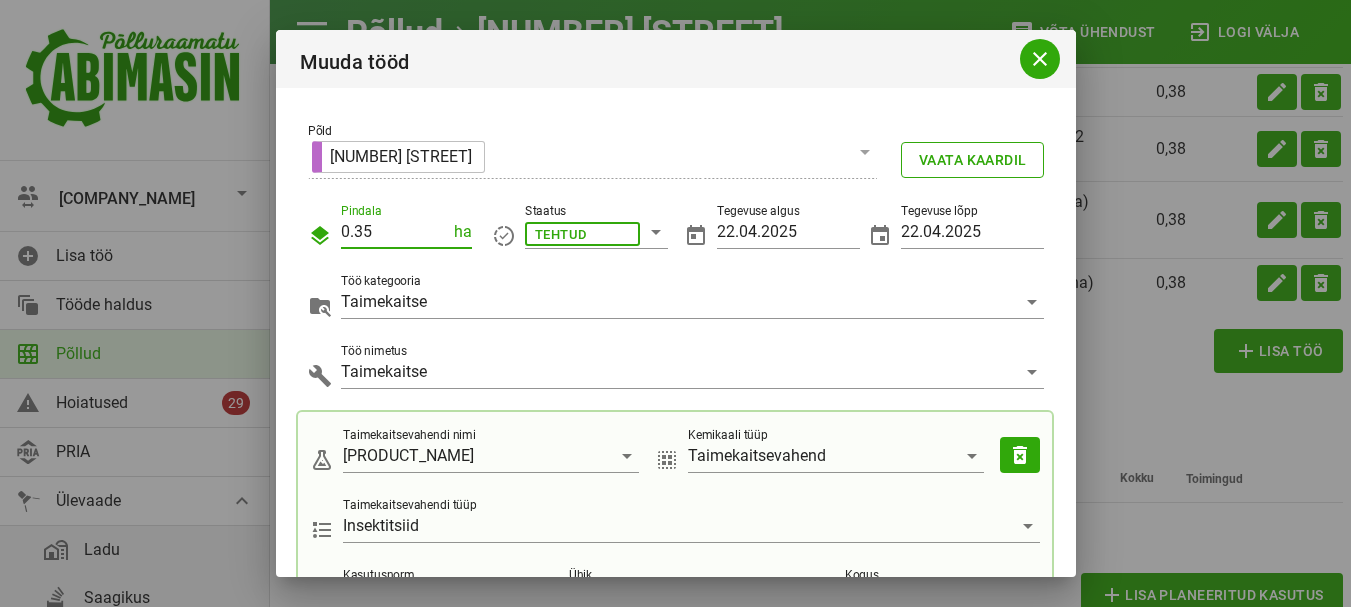 type on "0.35" 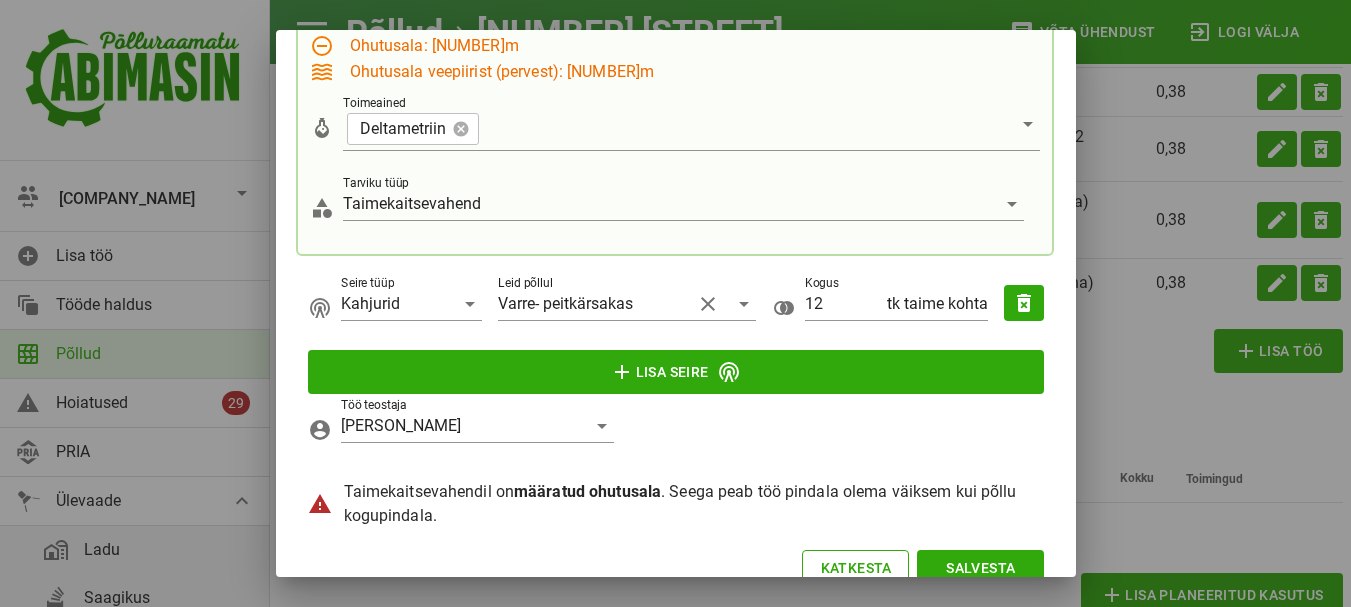 scroll, scrollTop: 663, scrollLeft: 0, axis: vertical 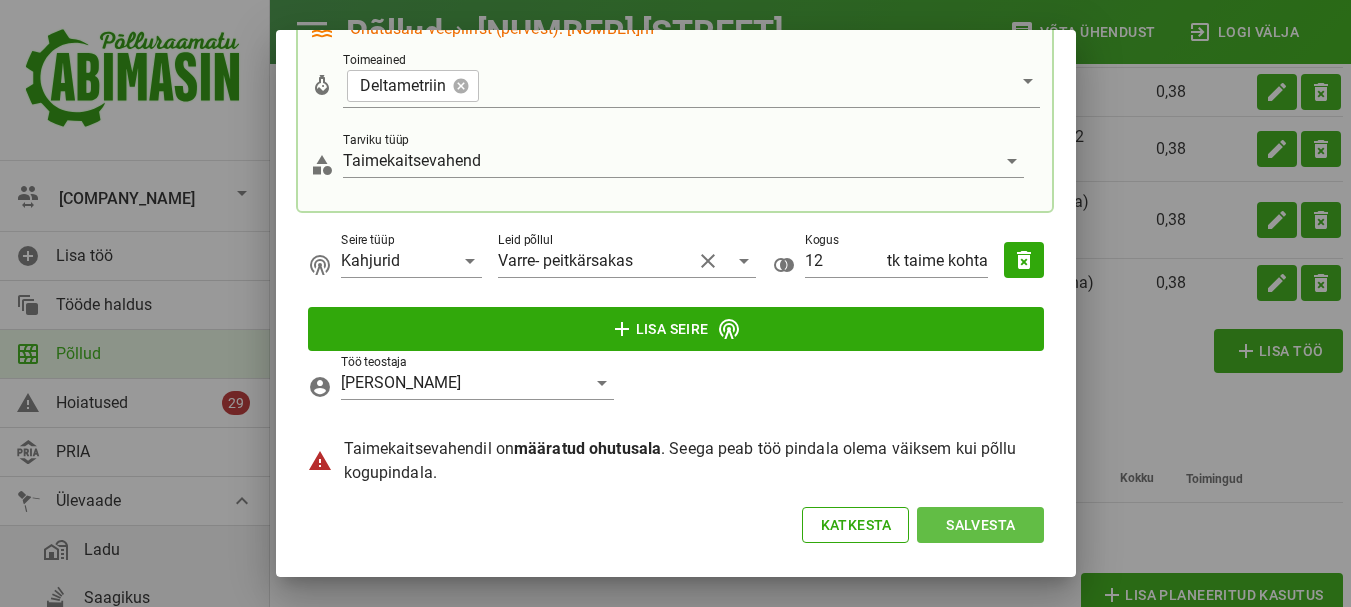 click on "Salvesta" at bounding box center (980, 525) 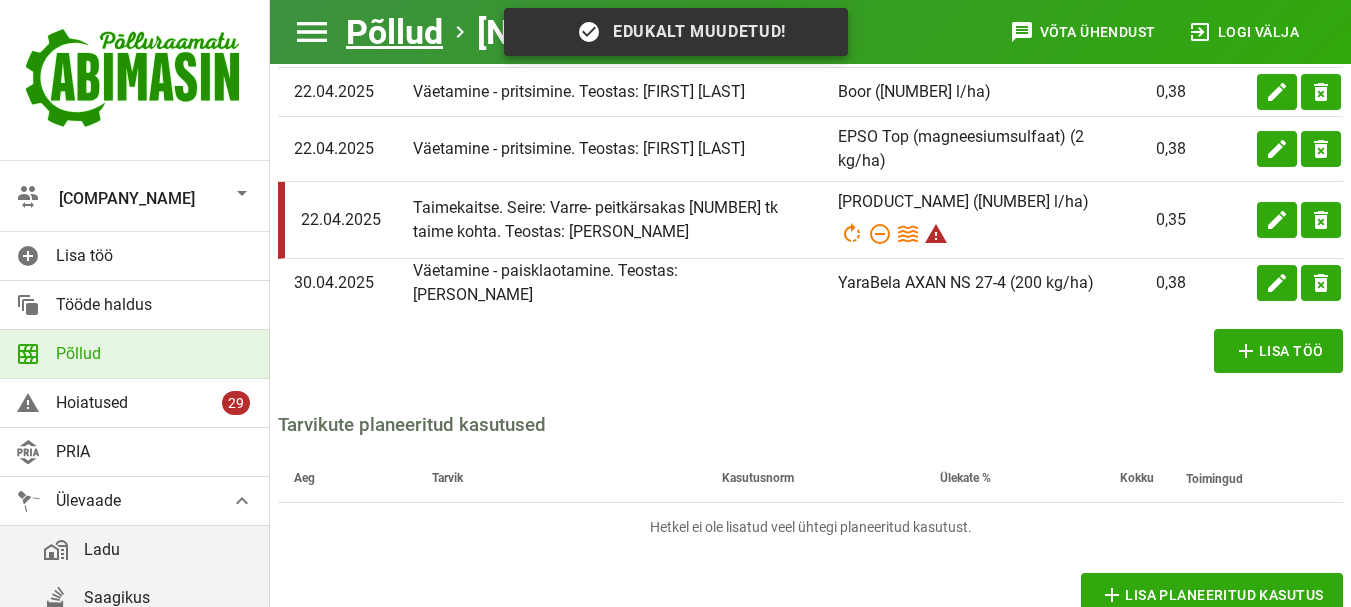scroll, scrollTop: 600, scrollLeft: 0, axis: vertical 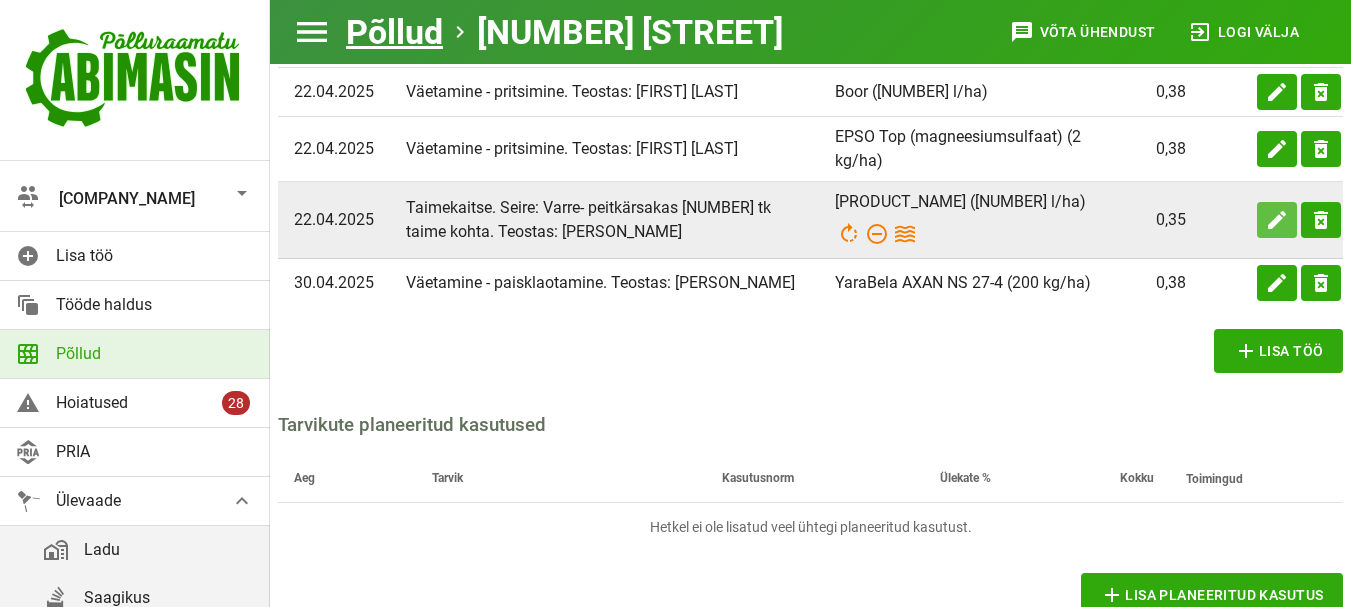 click on "edit" at bounding box center [1277, -6] 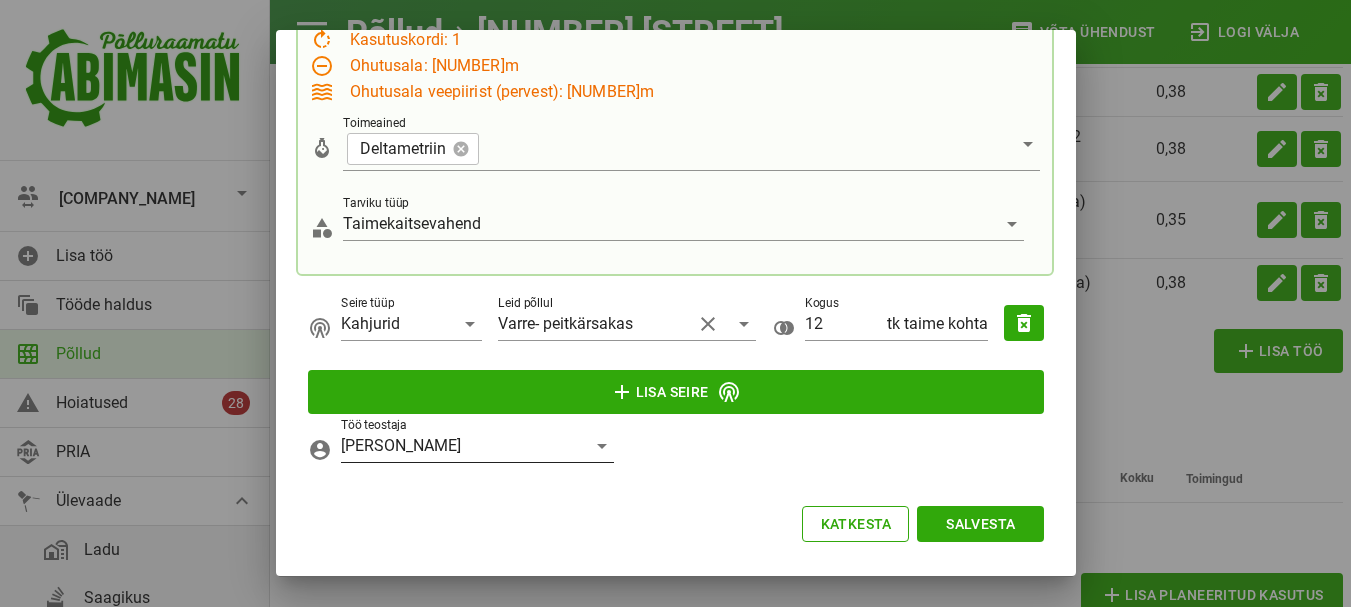 click at bounding box center [602, 446] 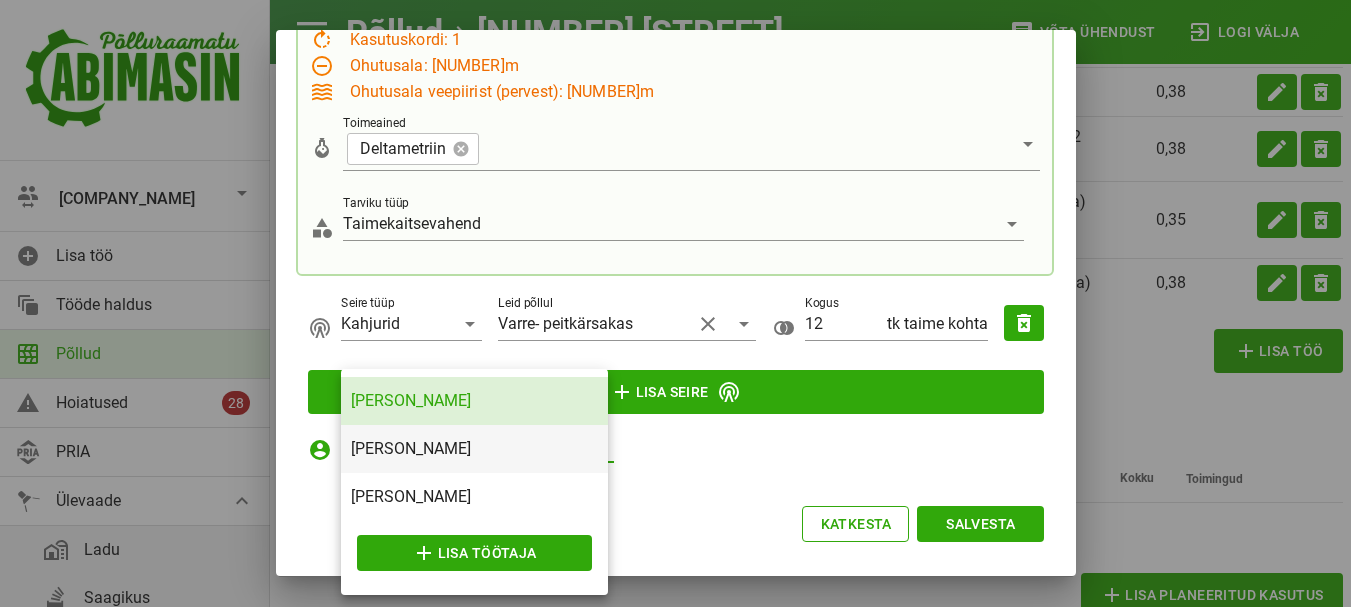 click on "[PERSON_NAME]" at bounding box center [474, 448] 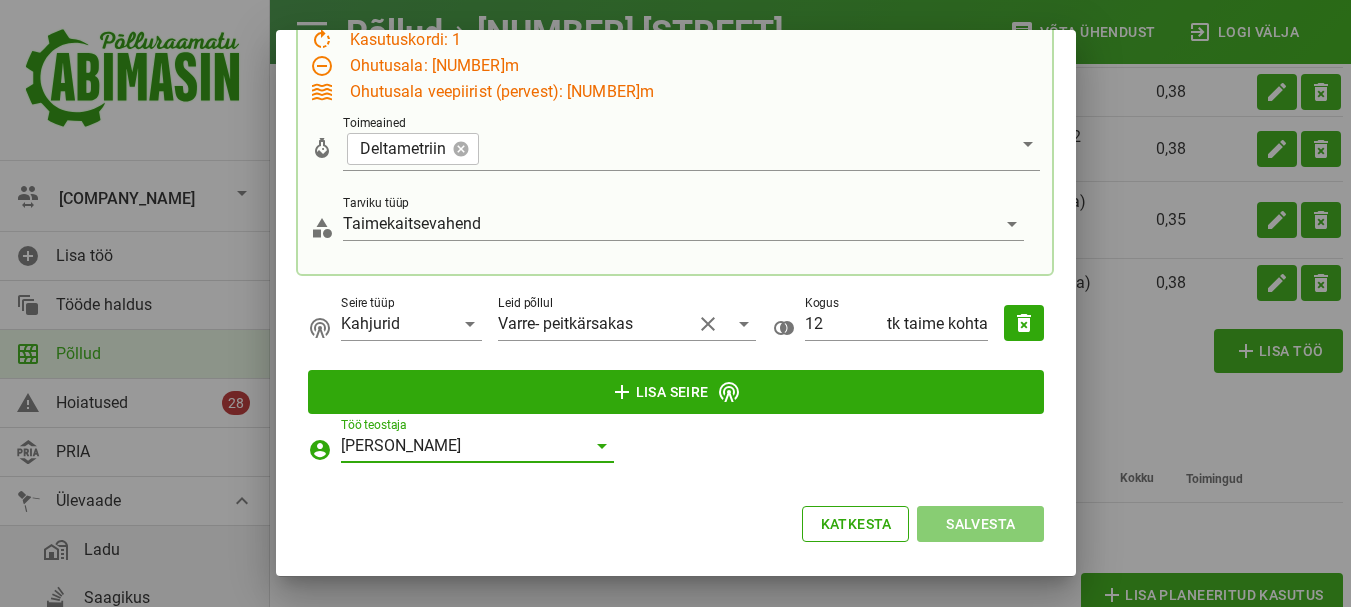 click on "Salvesta" at bounding box center [980, 524] 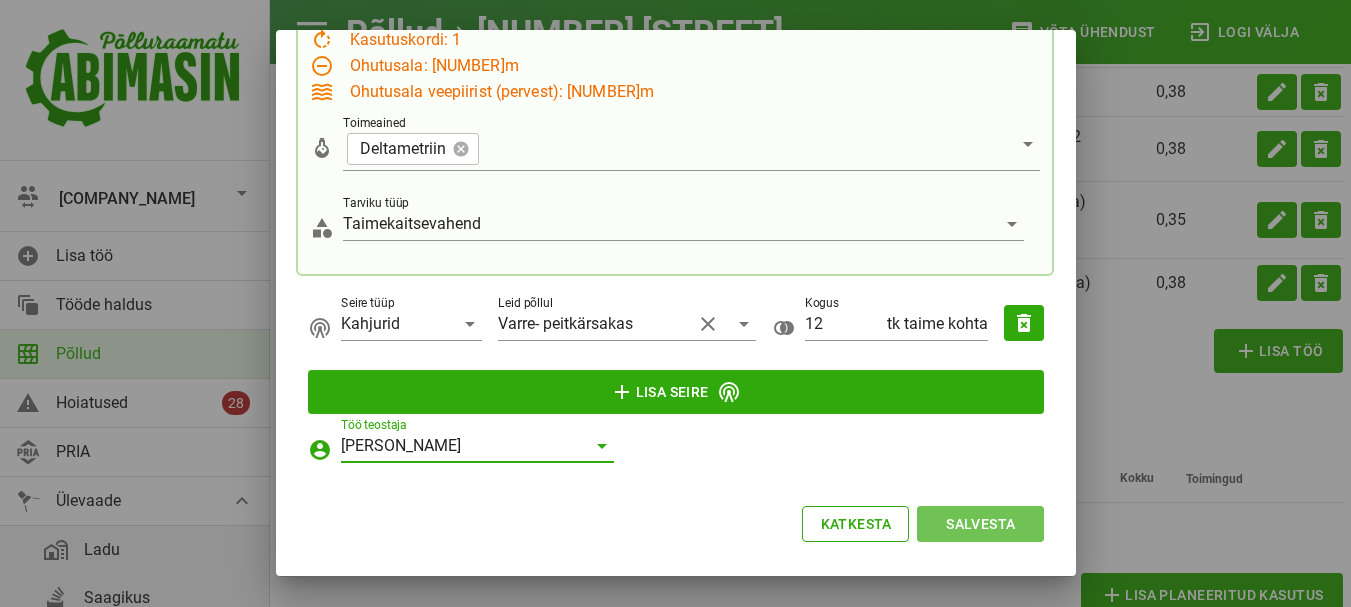 scroll, scrollTop: 600, scrollLeft: 0, axis: vertical 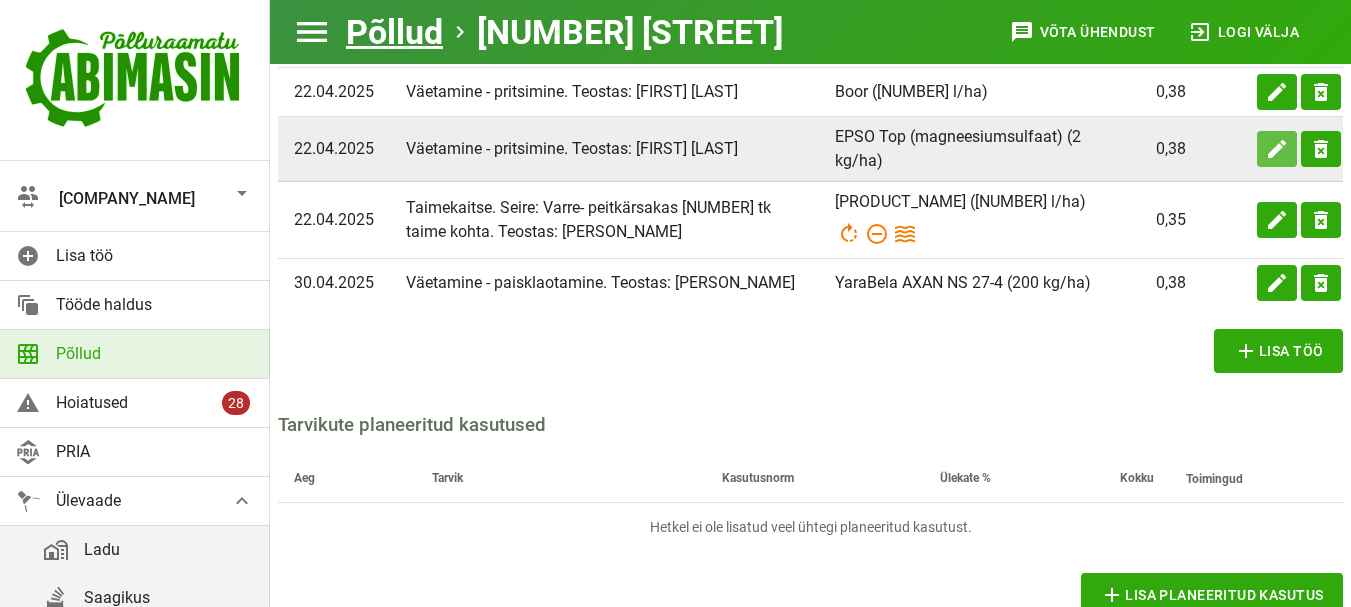 click on "edit" at bounding box center [1277, -6] 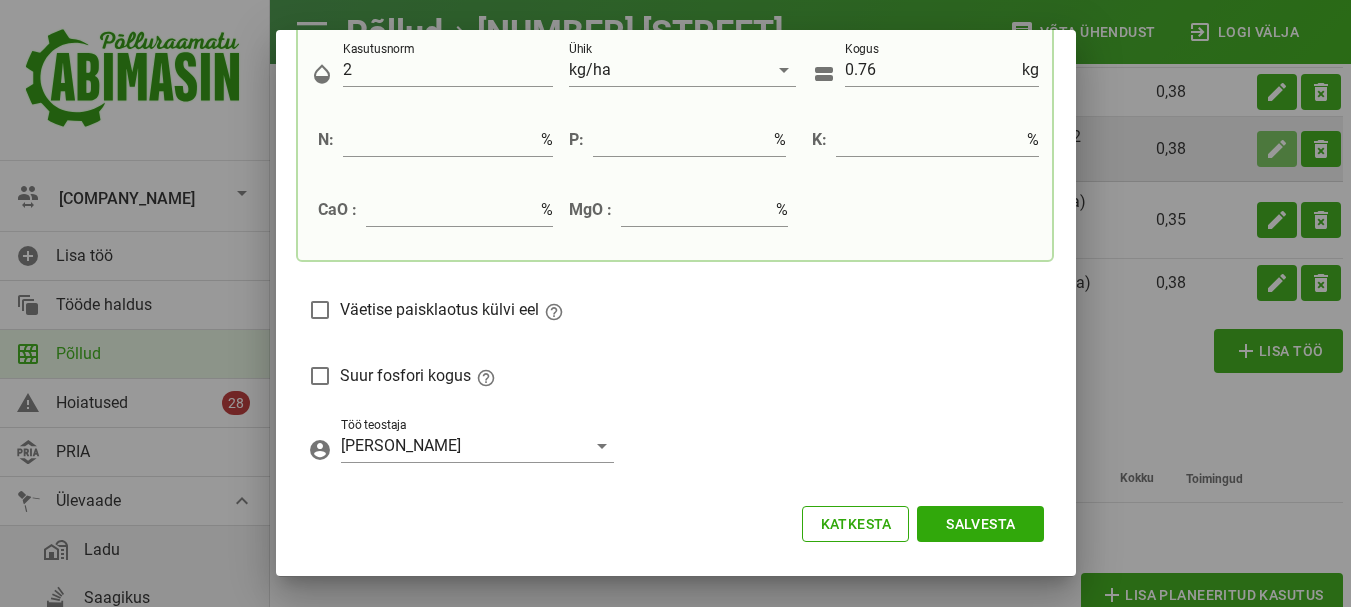 scroll, scrollTop: 526, scrollLeft: 0, axis: vertical 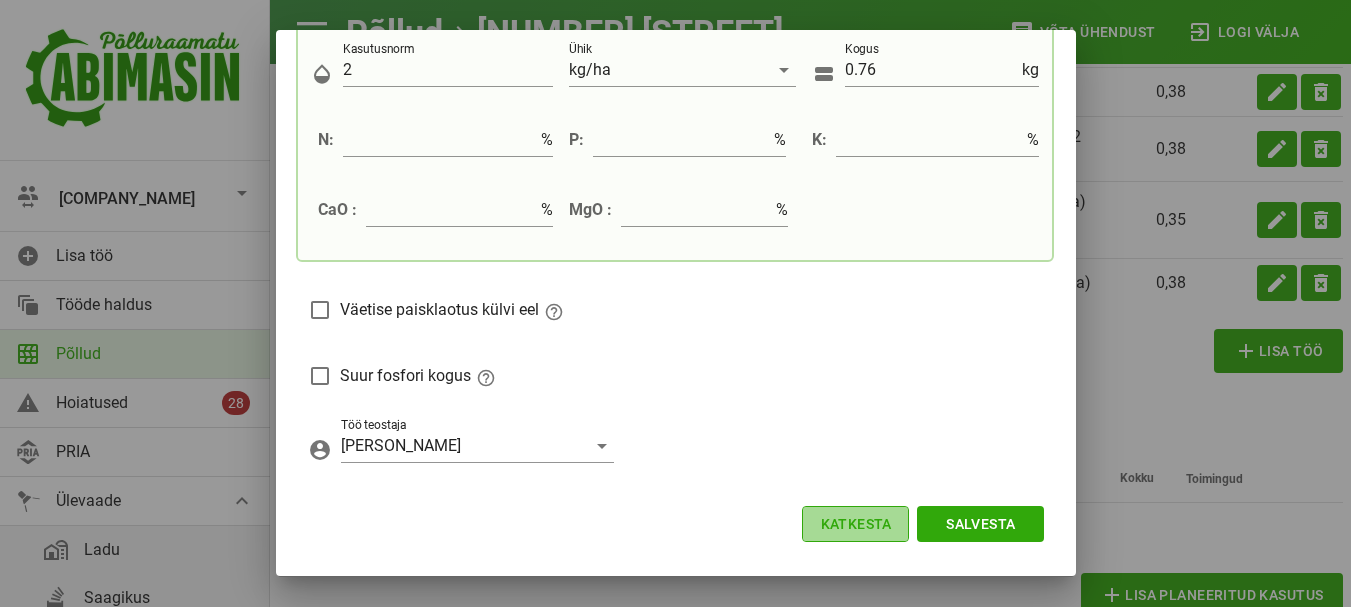 click on "Katkesta" at bounding box center (855, 524) 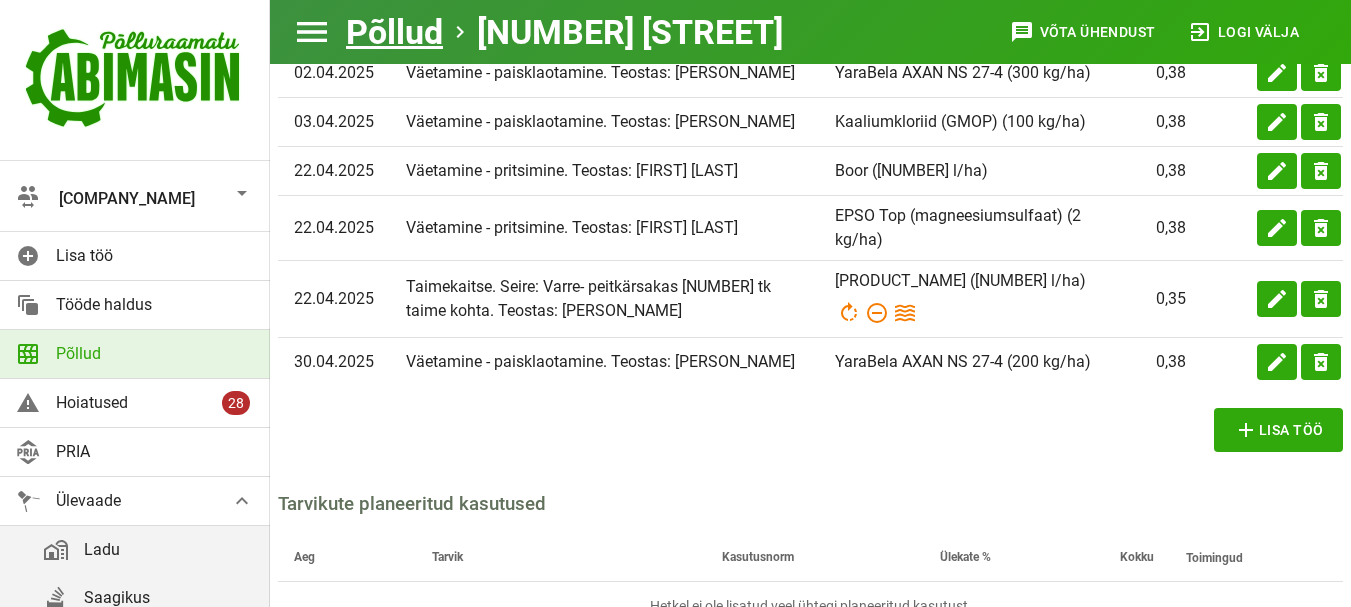 scroll, scrollTop: 801, scrollLeft: 0, axis: vertical 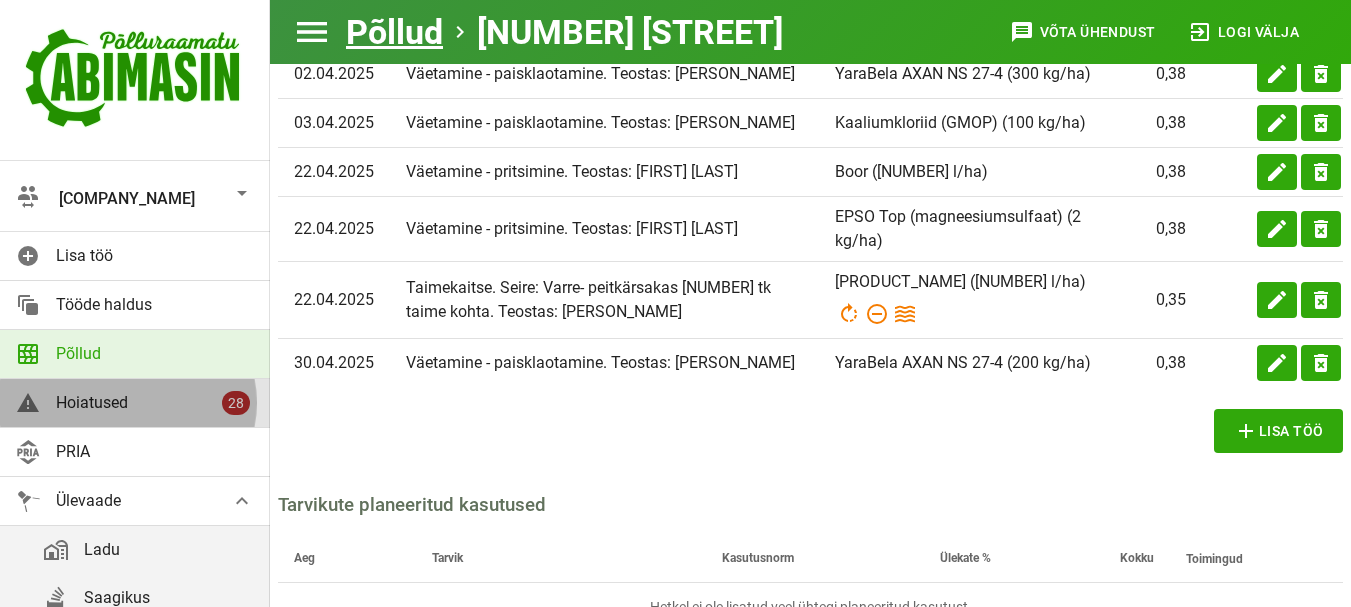click on "Hoiatused" at bounding box center (137, 402) 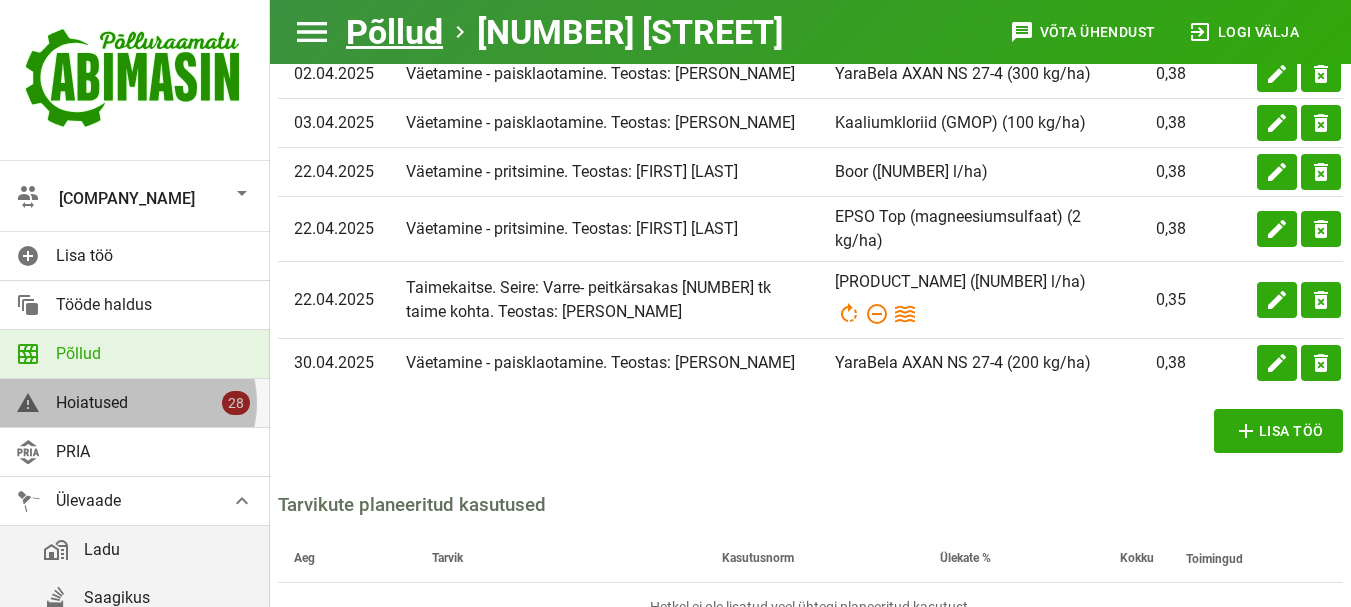 scroll, scrollTop: 0, scrollLeft: 0, axis: both 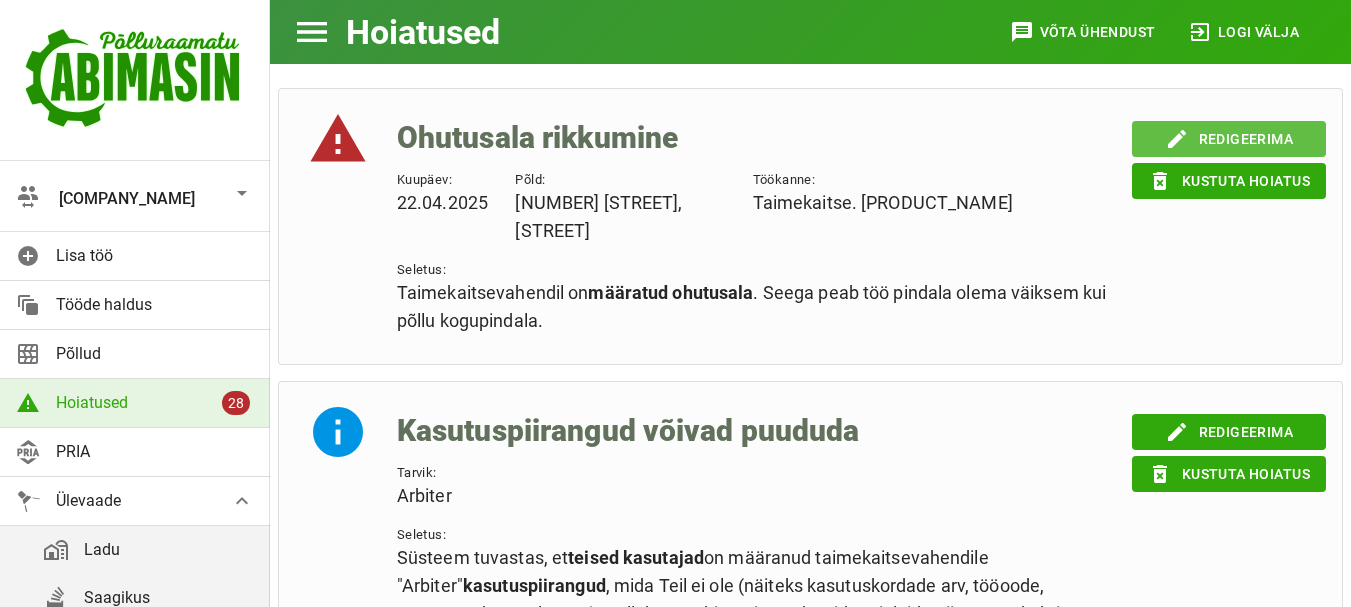 click on "edit  Redigeerima" at bounding box center [1229, 139] 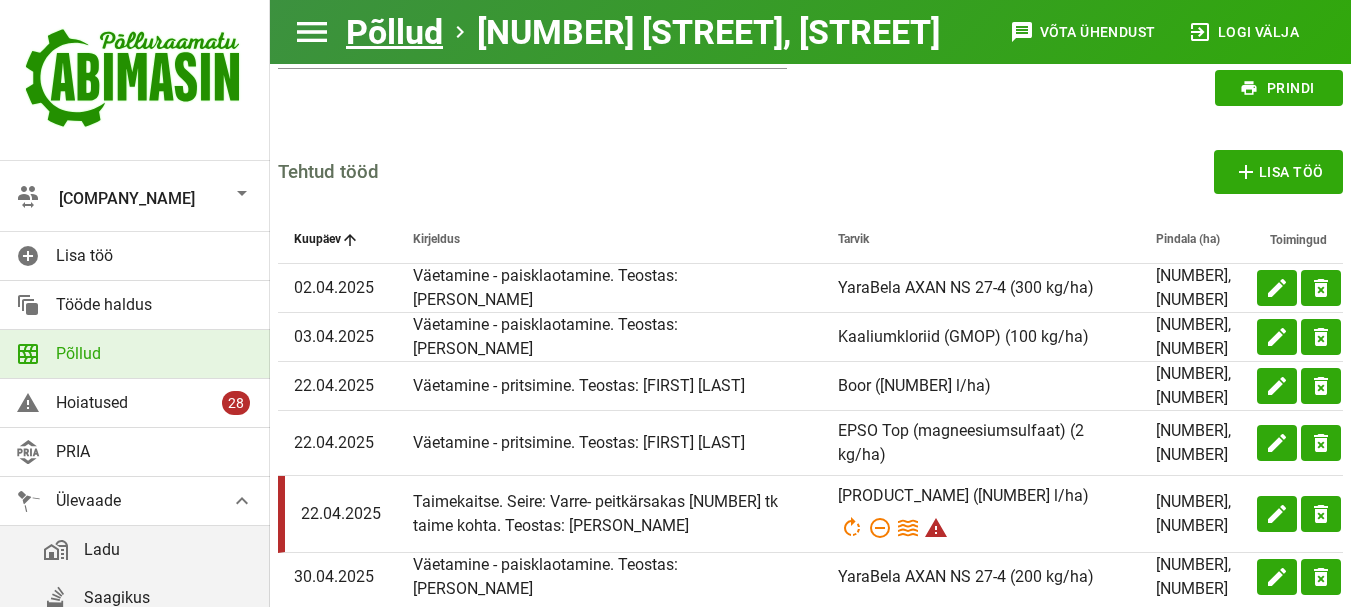 scroll, scrollTop: 694, scrollLeft: 0, axis: vertical 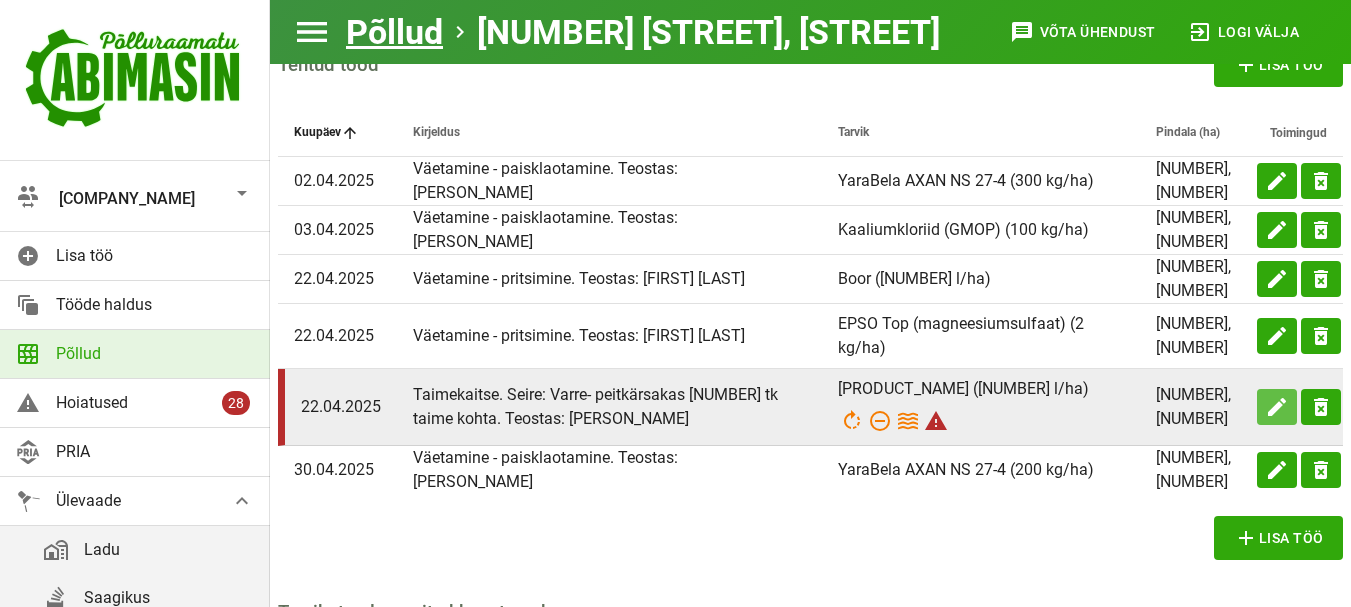click on "edit" at bounding box center [1277, 181] 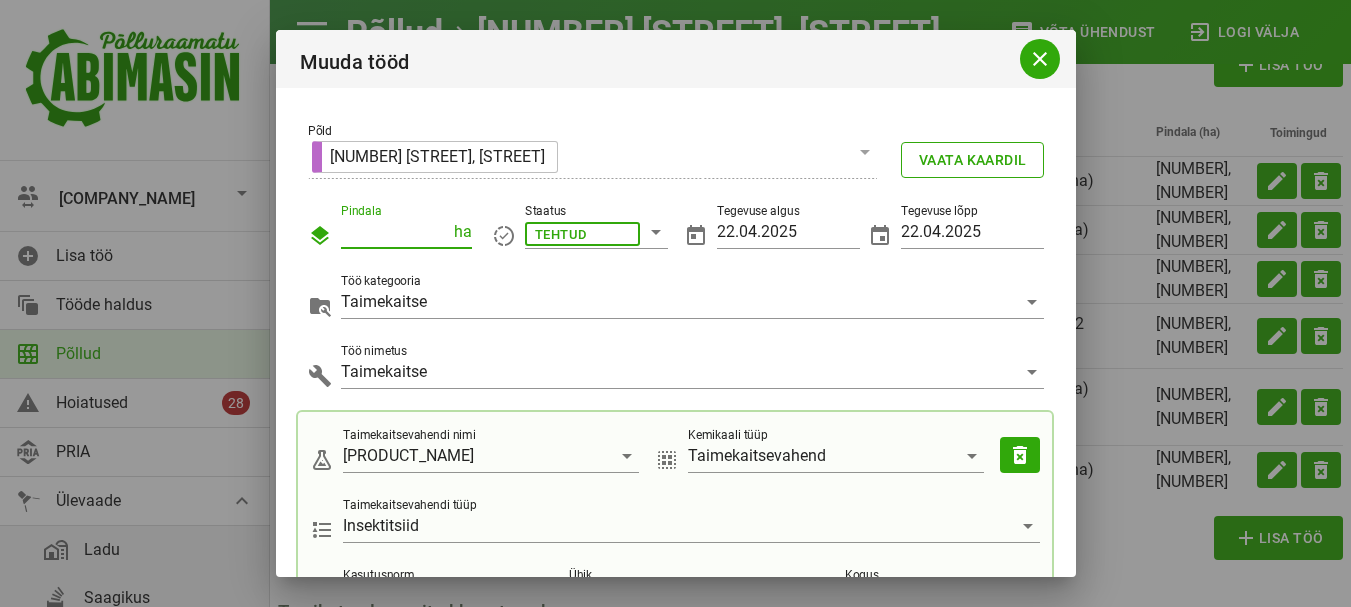 click on "[NUMBER].[NUMBER]" at bounding box center [395, 232] 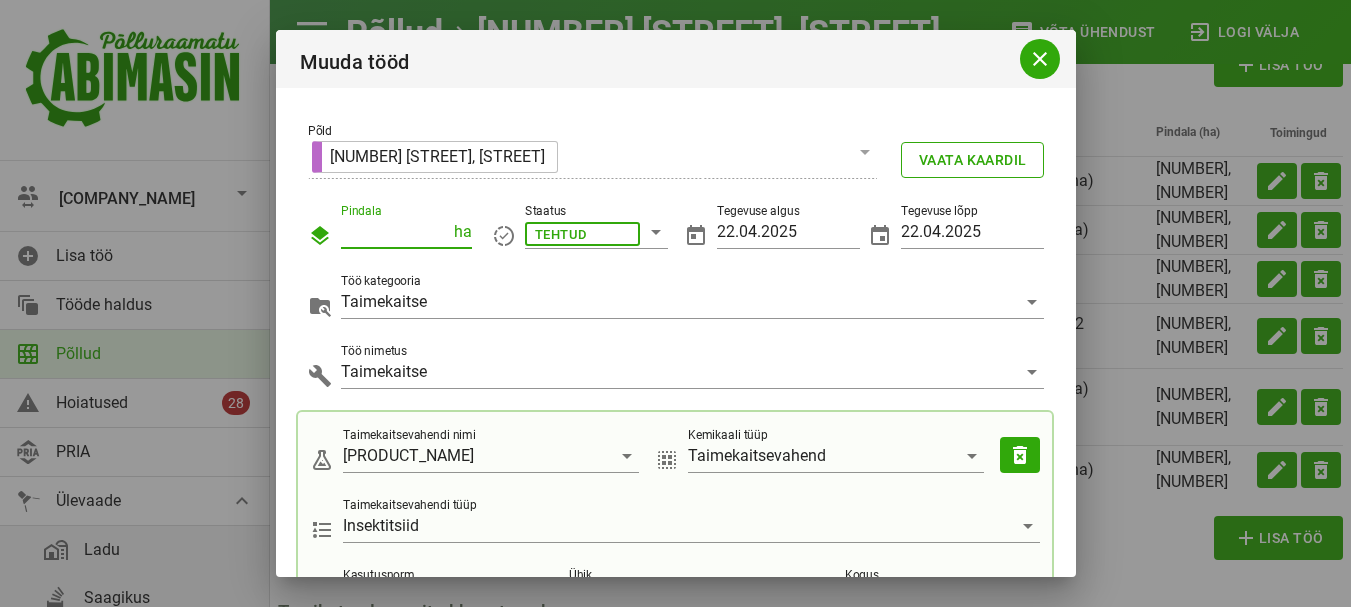 click on "[NUMBER].[NUMBER]" at bounding box center (395, 232) 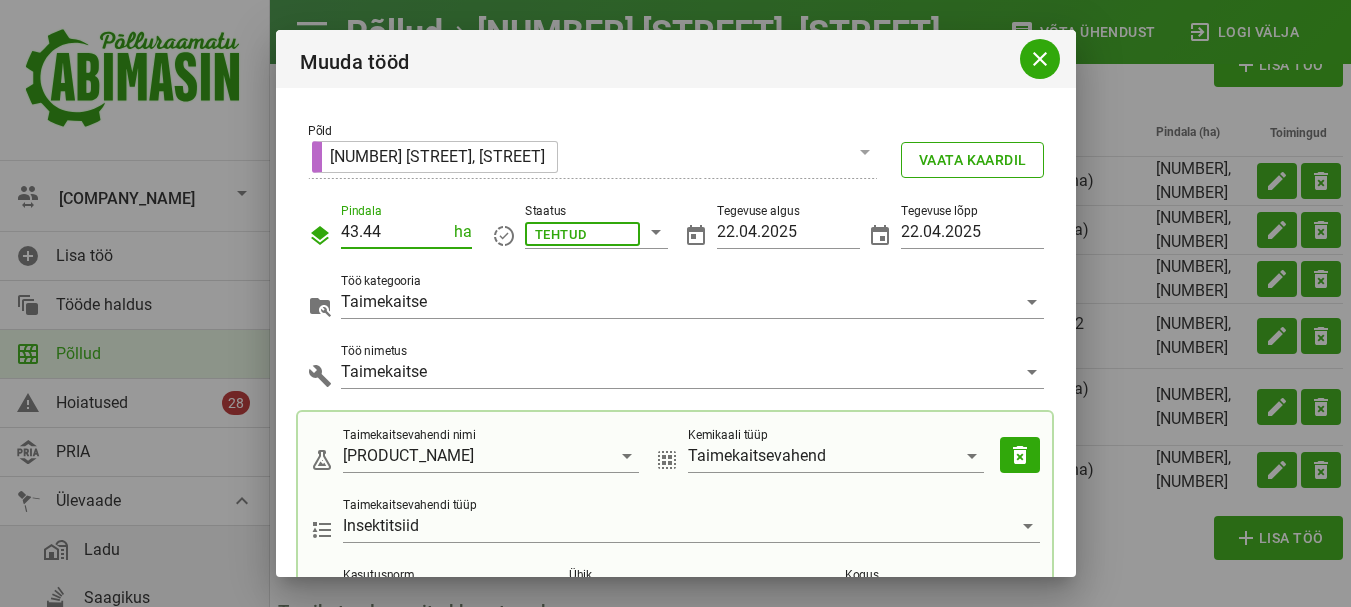 type on "43.44" 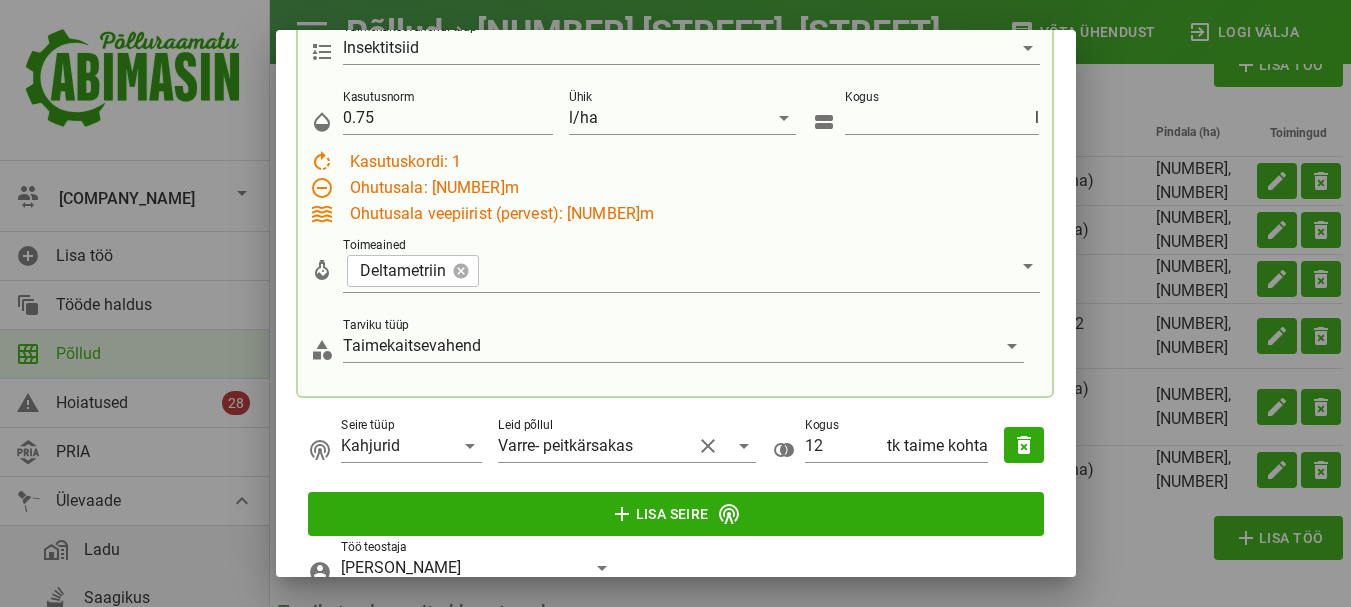 scroll, scrollTop: 663, scrollLeft: 0, axis: vertical 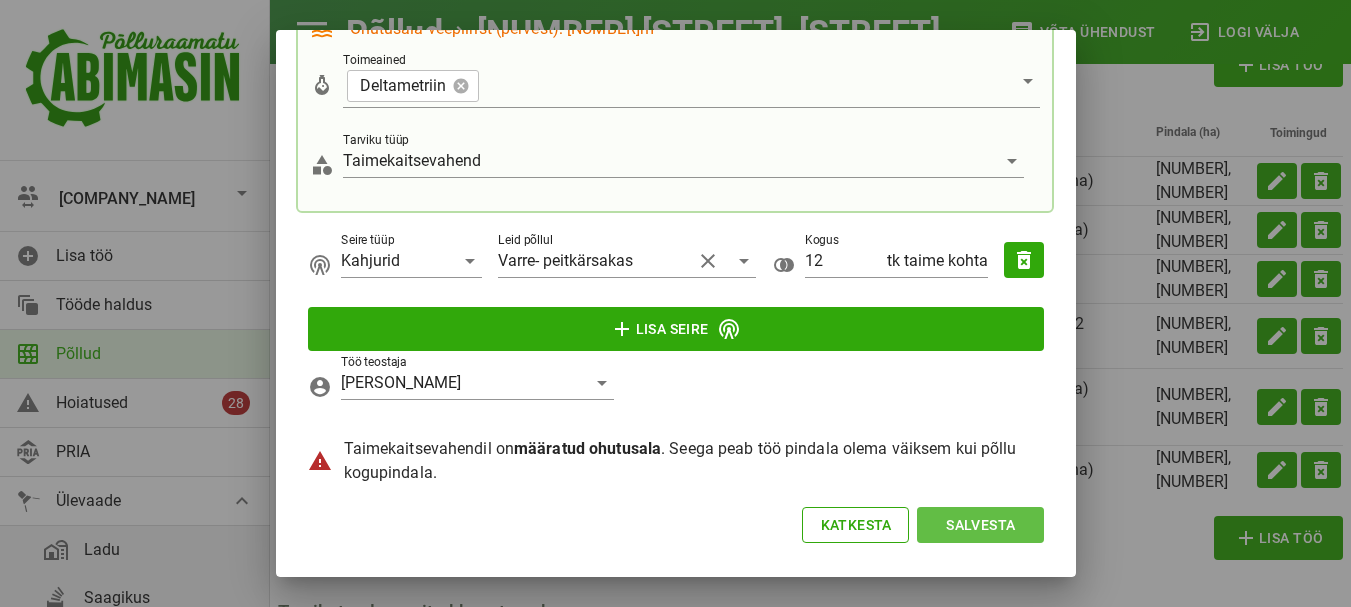 click on "Salvesta" at bounding box center [980, 525] 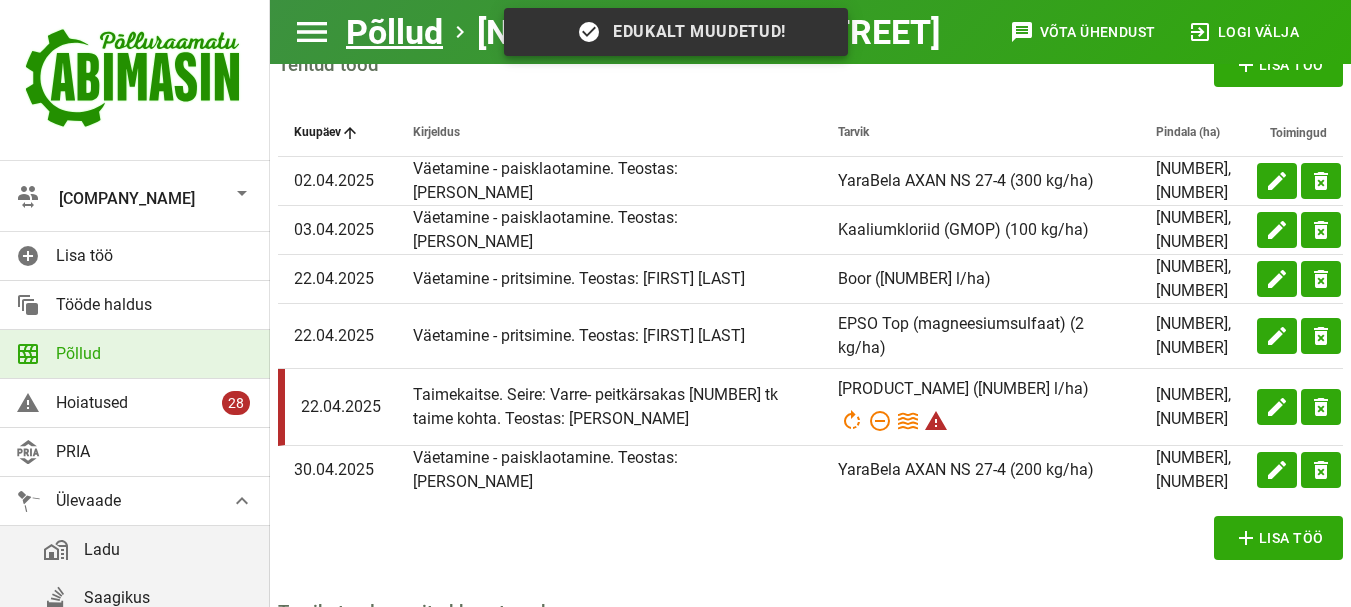 scroll, scrollTop: 600, scrollLeft: 0, axis: vertical 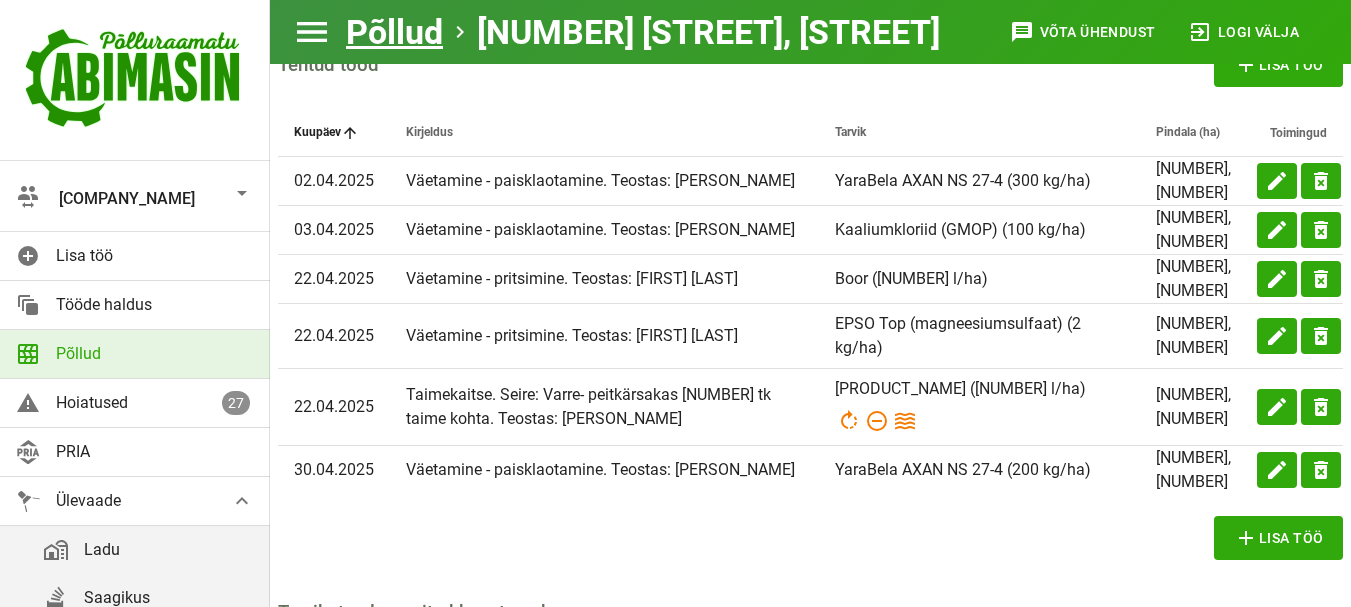 click at bounding box center (242, 193) 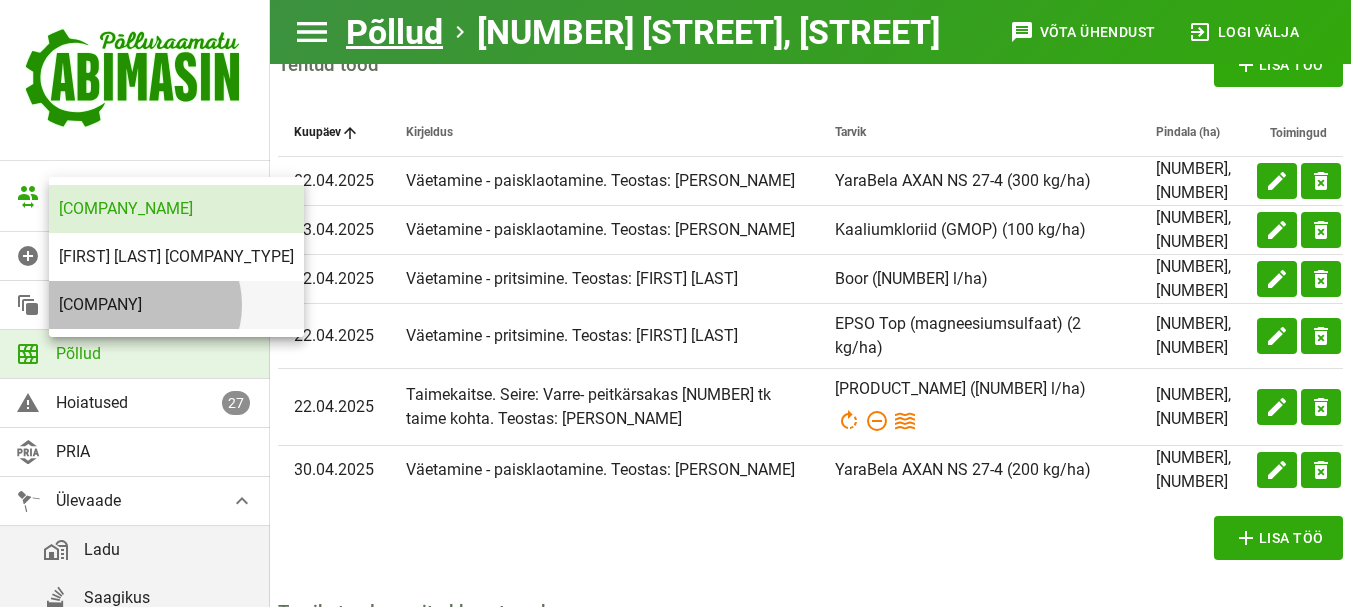 click on "[COMPANY]" at bounding box center (176, 304) 